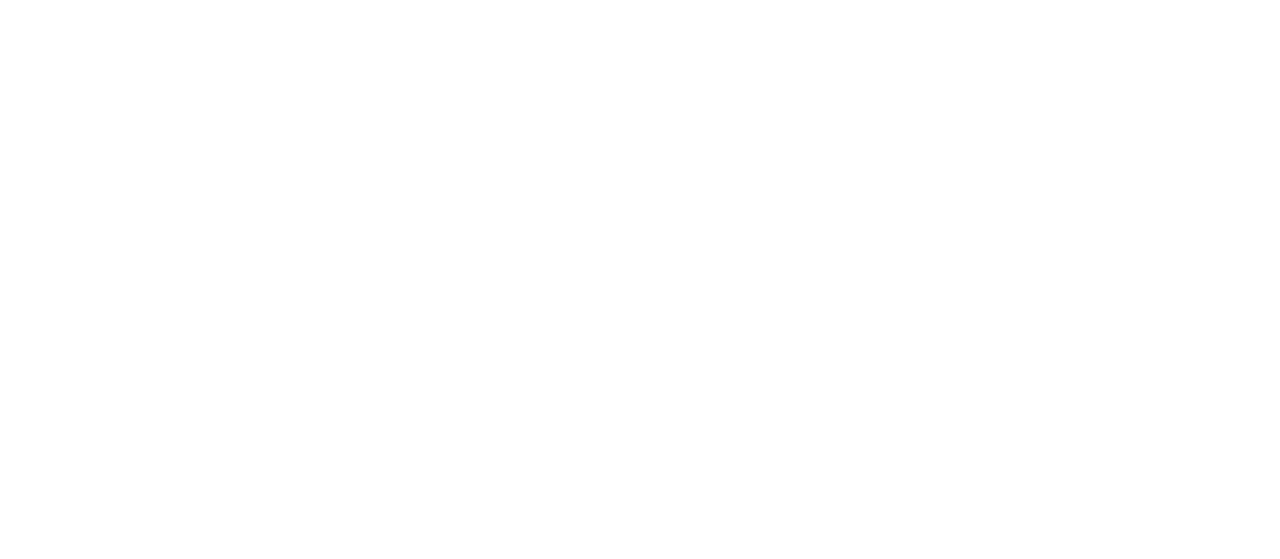 scroll, scrollTop: 0, scrollLeft: 0, axis: both 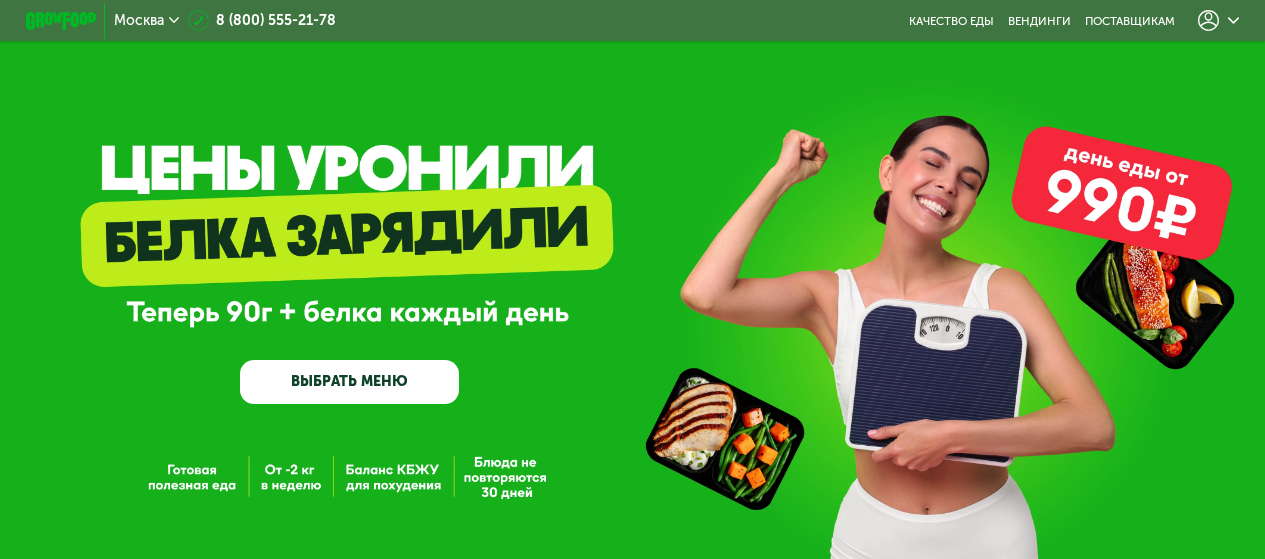 click 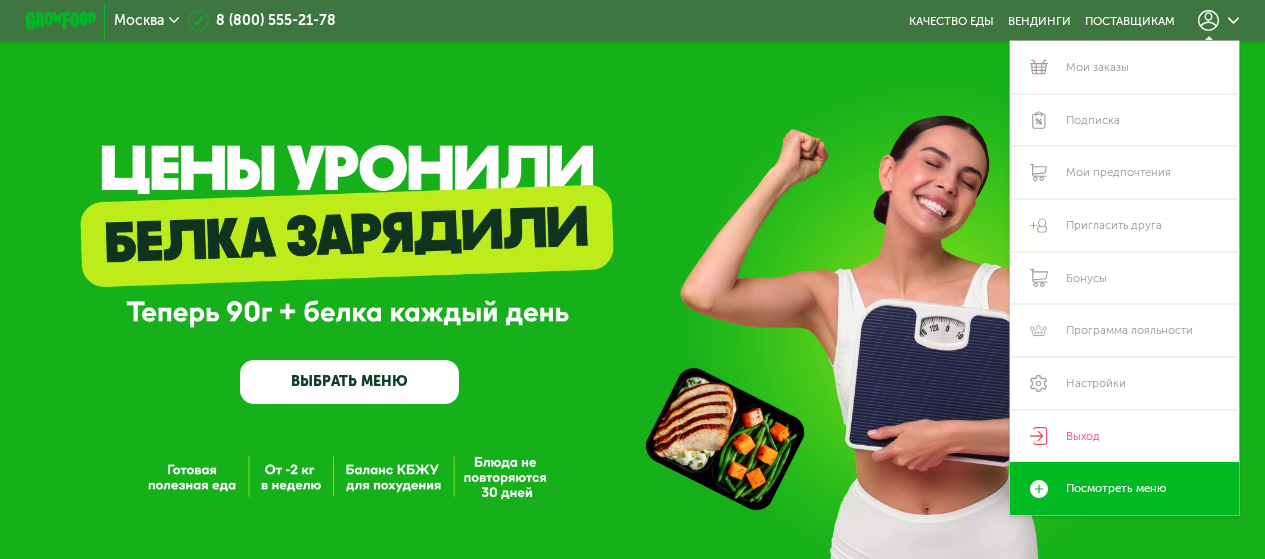 click on "Мои заказы" at bounding box center [1124, 67] 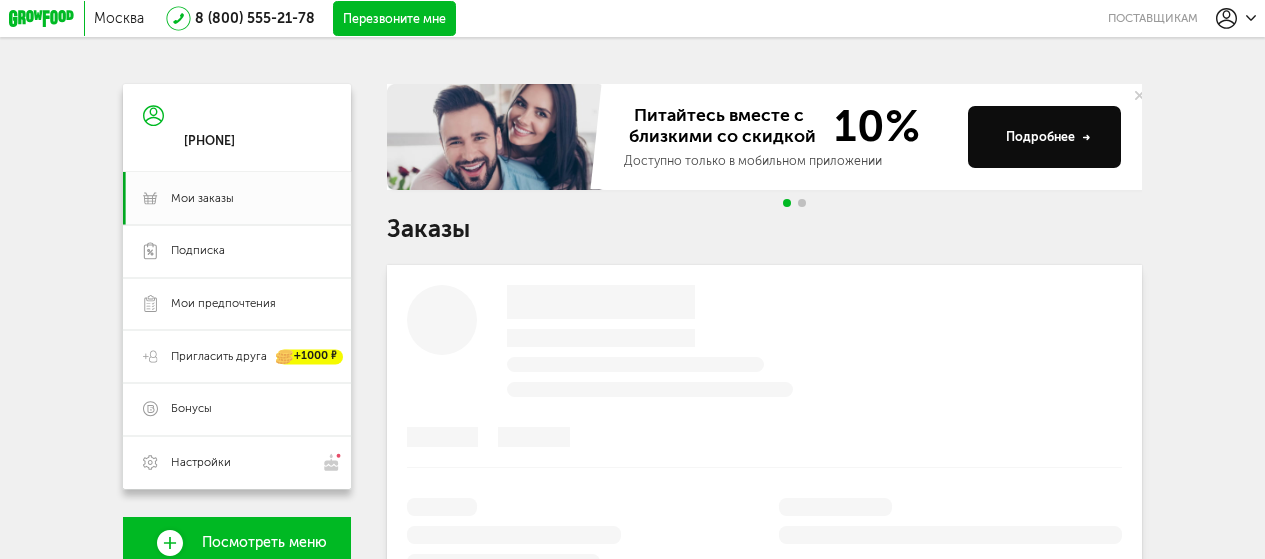 scroll, scrollTop: 0, scrollLeft: 0, axis: both 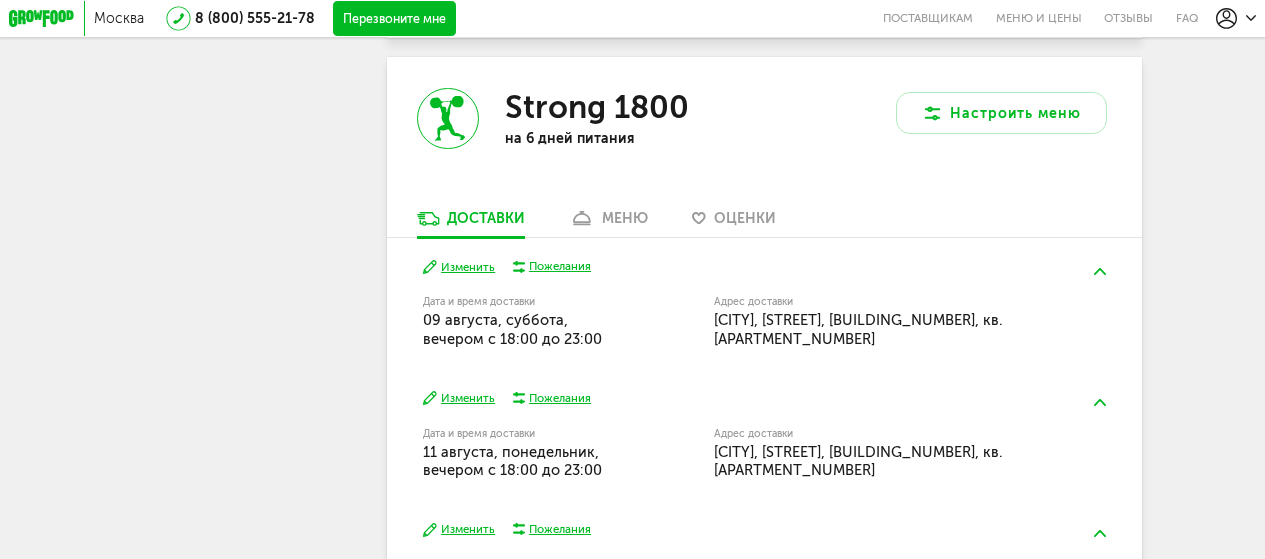 click on "Дата и время доставки   [DAY_NUMBER] [MONTH], [DAY_OF_WEEK],  вечером c 18:00 до 23:00" at bounding box center [568, 321] 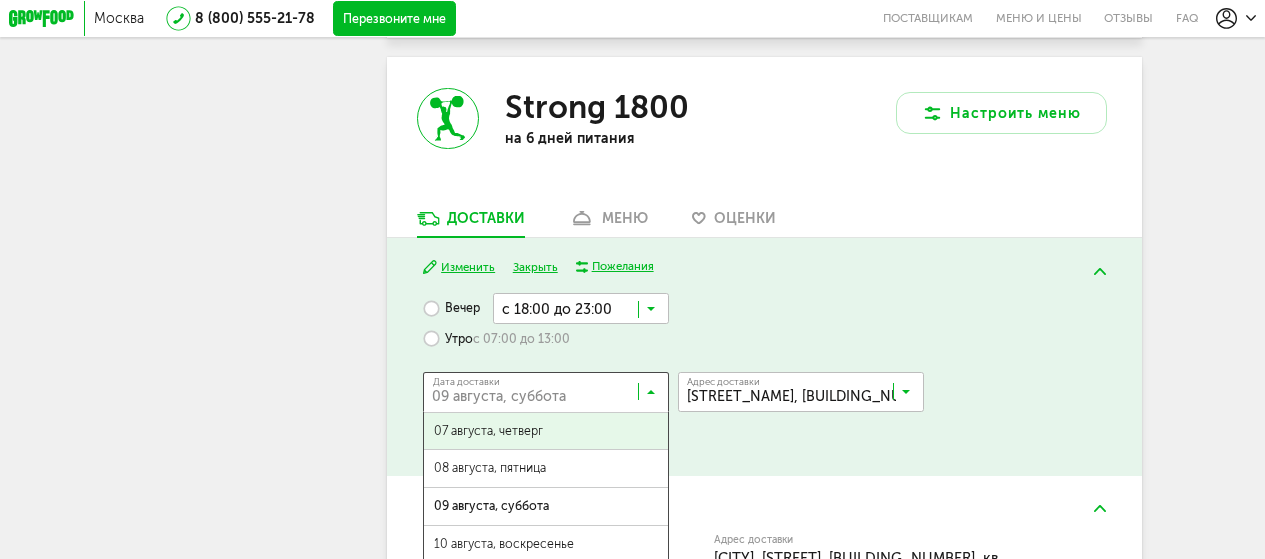 click at bounding box center (550, 396) 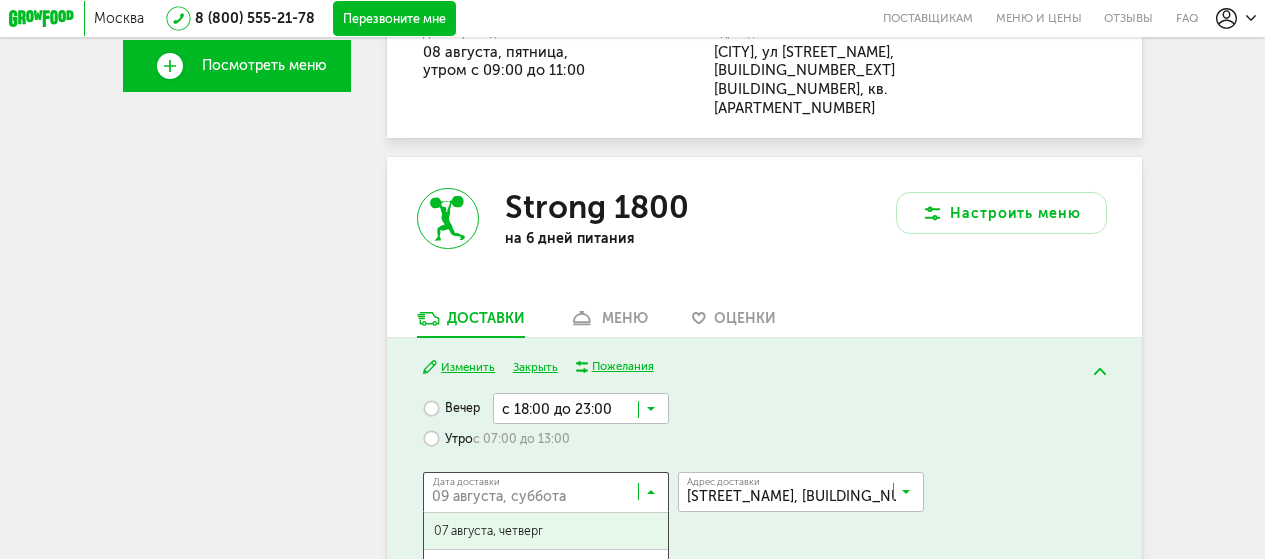 scroll, scrollTop: 700, scrollLeft: 0, axis: vertical 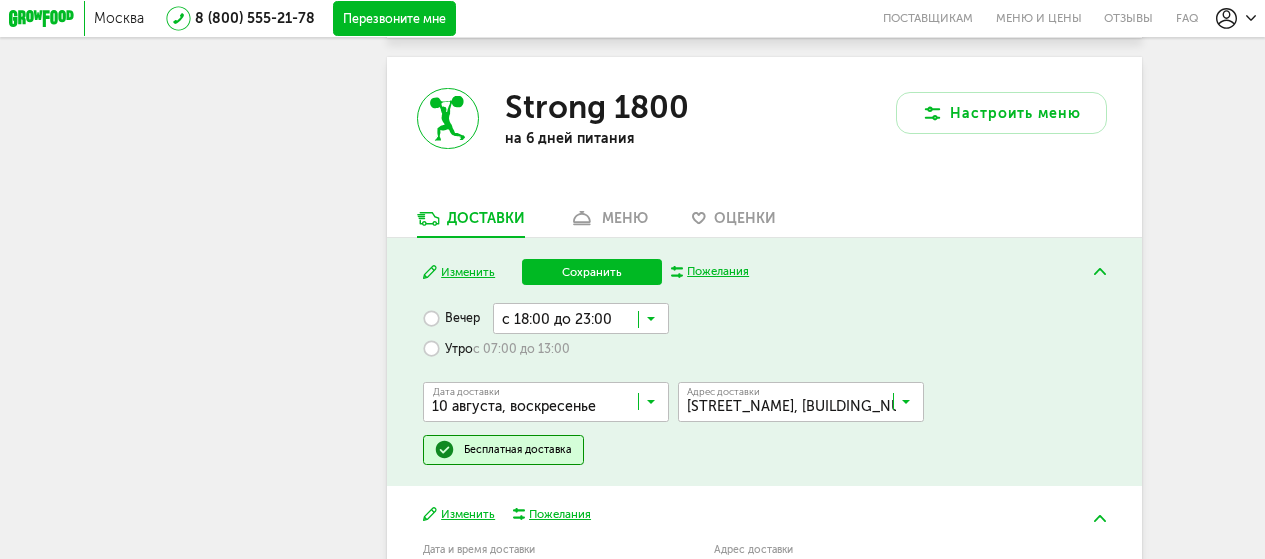 click on "[DAY_NUMBER] [MONTH] [DAY_OF_WEEK] [DAY_NUMBER] [MONTH] [DAY_OF_WEEK] [DAY_NUMBER] [MONTH] [DAY_OF_WEEK] [DAY_NUMBER] [MONTH] [DAY_OF_WEEK] [DAY_NUMBER] [MONTH] [DAY_OF_WEEK] [DAY_NUMBER] [MONTH] [DAY_OF_WEEK] [DAY_NUMBER] [MONTH] [DAY_OF_WEEK] [DAY_NUMBER] [MONTH] [DAY_OF_WEEK] [DAY_NUMBER] [MONTH] [DAY_OF_WEEK] [DAY_NUMBER] [MONTH] [DAY_OF_WEEK] [DAY_NUMBER] [MONTH] [DAY_OF_WEEK] [DAY_NUMBER] [MONTH] [DAY_OF_WEEK] [DAY_NUMBER] [MONTH] [DAY_OF_WEEK] [DAY_NUMBER] [MONTH] [DAY_OF_WEEK] [DAY_NUMBER] [MONTH] [DAY_OF_WEEK] [DAY_NUMBER] [MONTH] [DAY_OF_WEEK] [DAY_NUMBER] [MONTH] [DAY_OF_WEEK] [DAY_NUMBER] [MONTH] [DAY_OF_WEEK] [DAY_NUMBER] [MONTH] [DAY_OF_WEEK] [DAY_NUMBER] [MONTH] [DAY_OF_WEEK] [DAY_NUMBER] [MONTH] [DAY_OF_WEEK] [DAY_NUMBER] [MONTH] [DAY_OF_WEEK] [DAY_NUMBER] [MONTH] [DAY_OF_WEEK] [DAY_NUMBER] [MONTH] [DAY_OF_WEEK]" at bounding box center (546, 622) 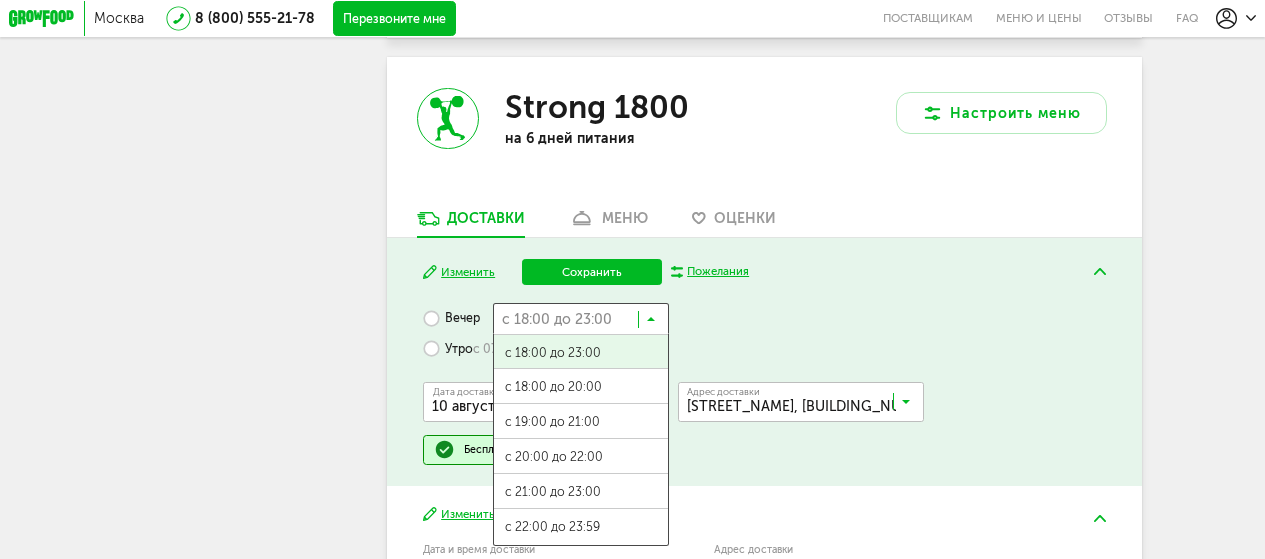 click at bounding box center (581, 318) 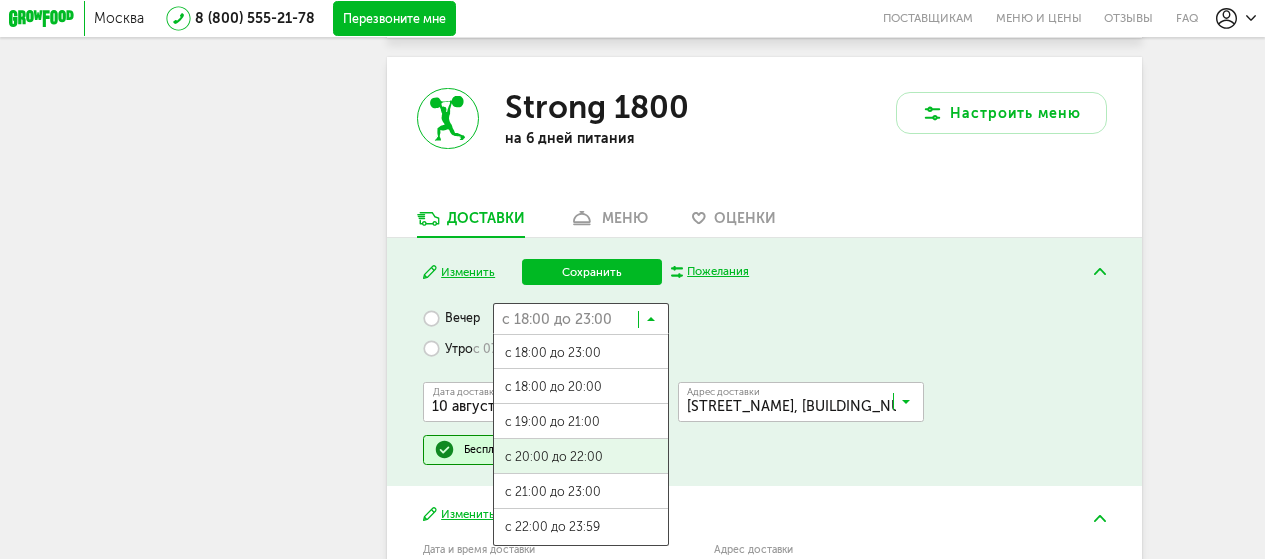 click on "с 20:00 до 22:00" at bounding box center (581, 457) 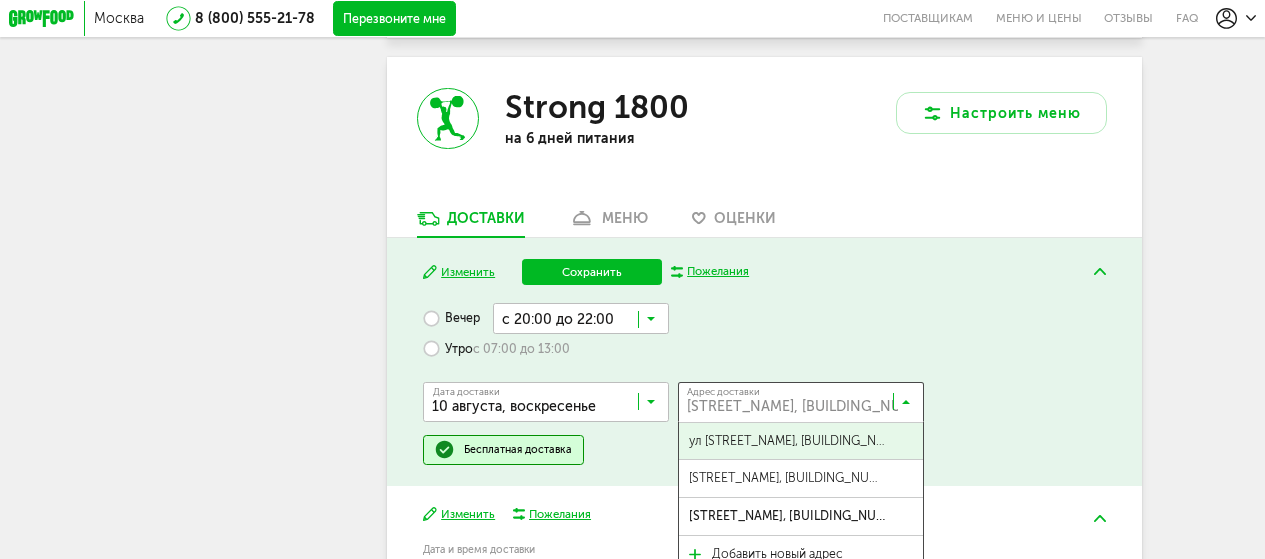click at bounding box center (805, 406) 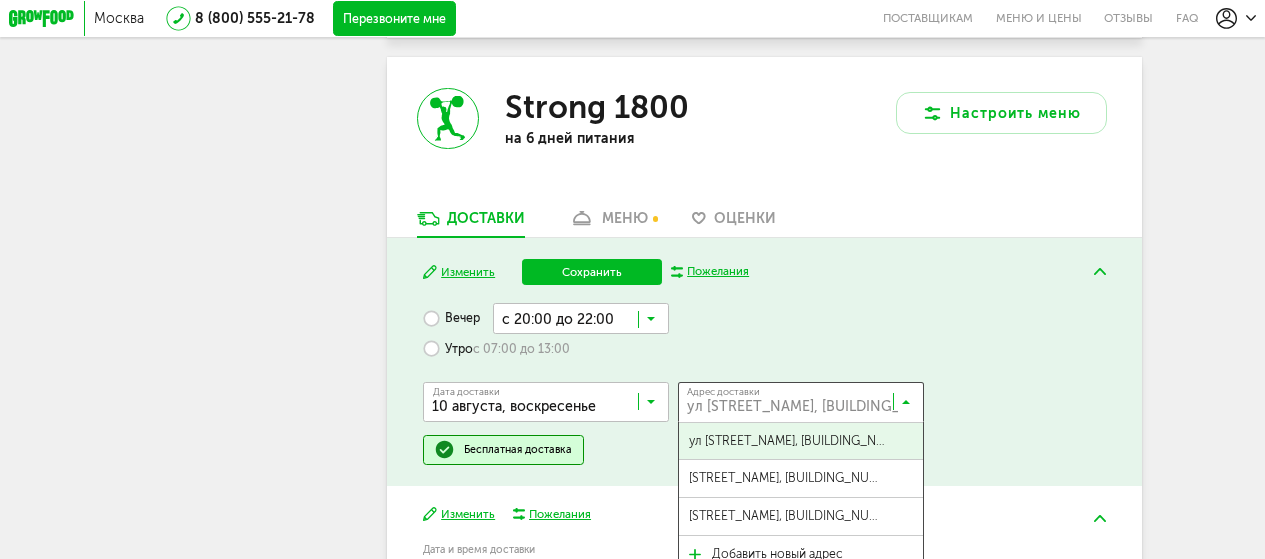 click at bounding box center (805, 406) 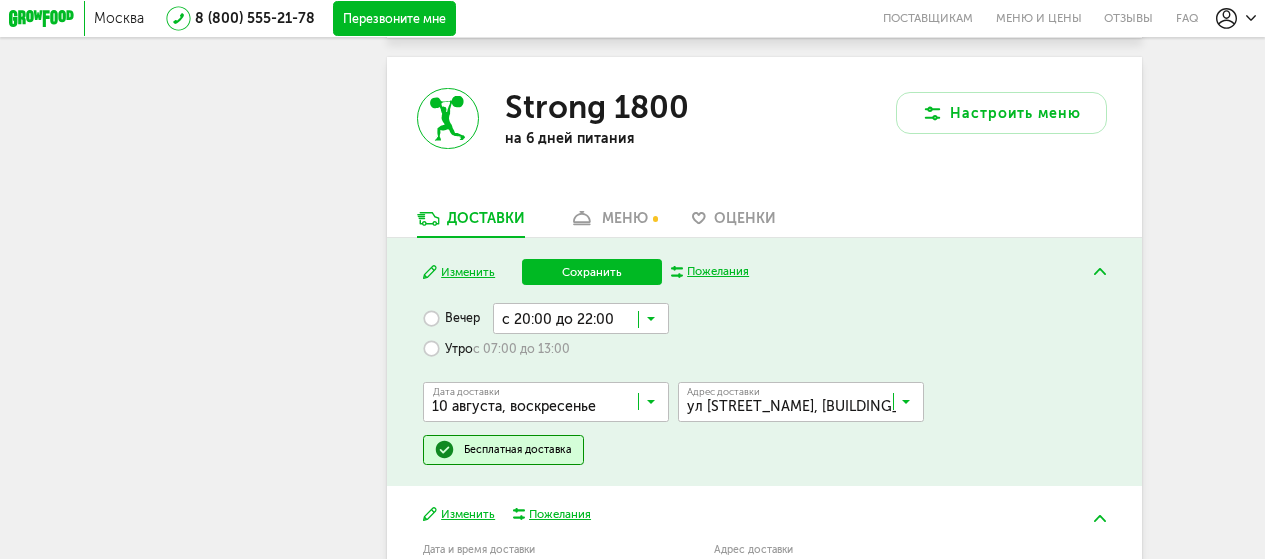 click on "Адрес доставки     ул [STREET_NAME], [BUILDING_NUMBER_EXT][BUILDING_NUMBER], кв. [APARTMENT_NUMBER]       ул [STREET_NAME], [BUILDING_NUMBER_EXT][BUILDING_NUMBER], кв. [APARTMENT_NUMBER]     [STREET_NAME], [BUILDING_NUMBER]     [STREET_NAME], [BUILDING_NUMBER], кв. [APARTMENT_NUMBER]     Добавить новый адрес               Бесплатная доставка" at bounding box center [764, 384] 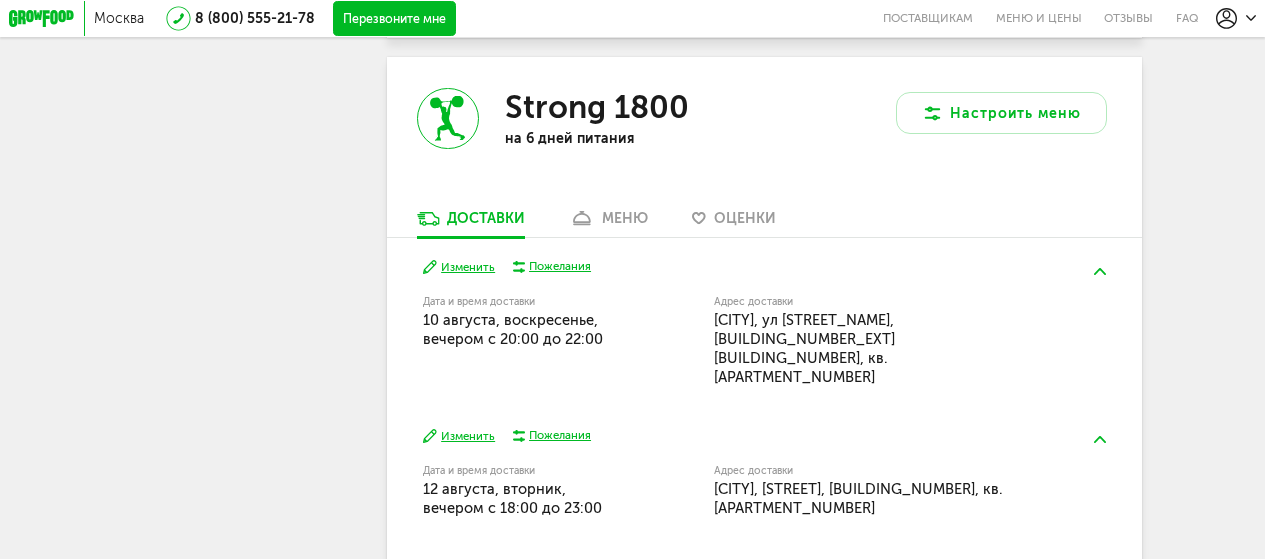 scroll, scrollTop: 600, scrollLeft: 0, axis: vertical 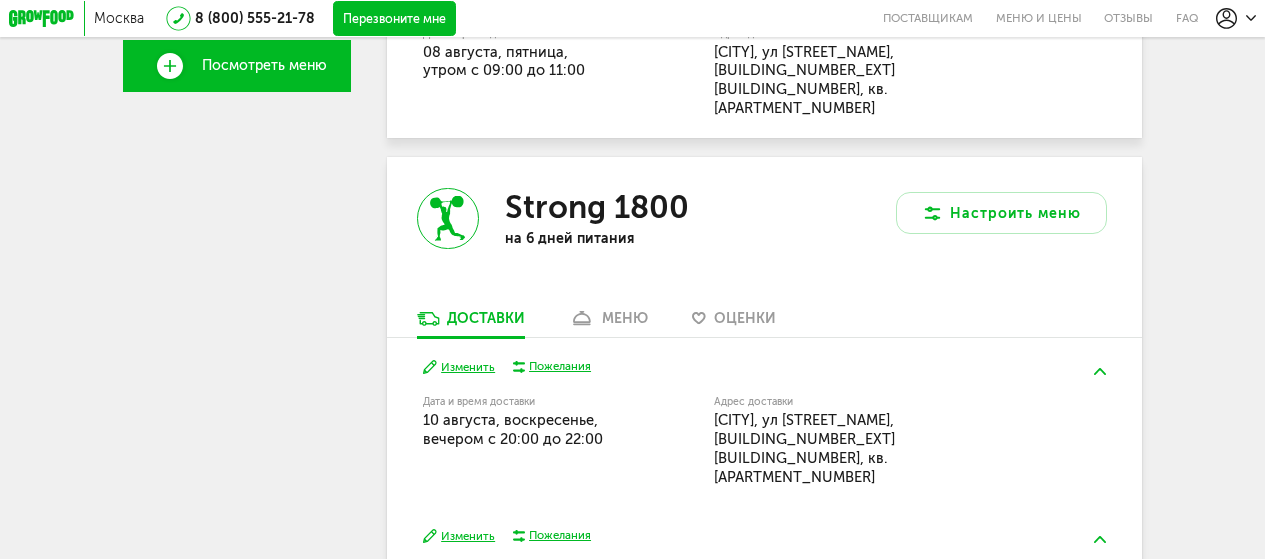 click on "Изменить" at bounding box center (459, 367) 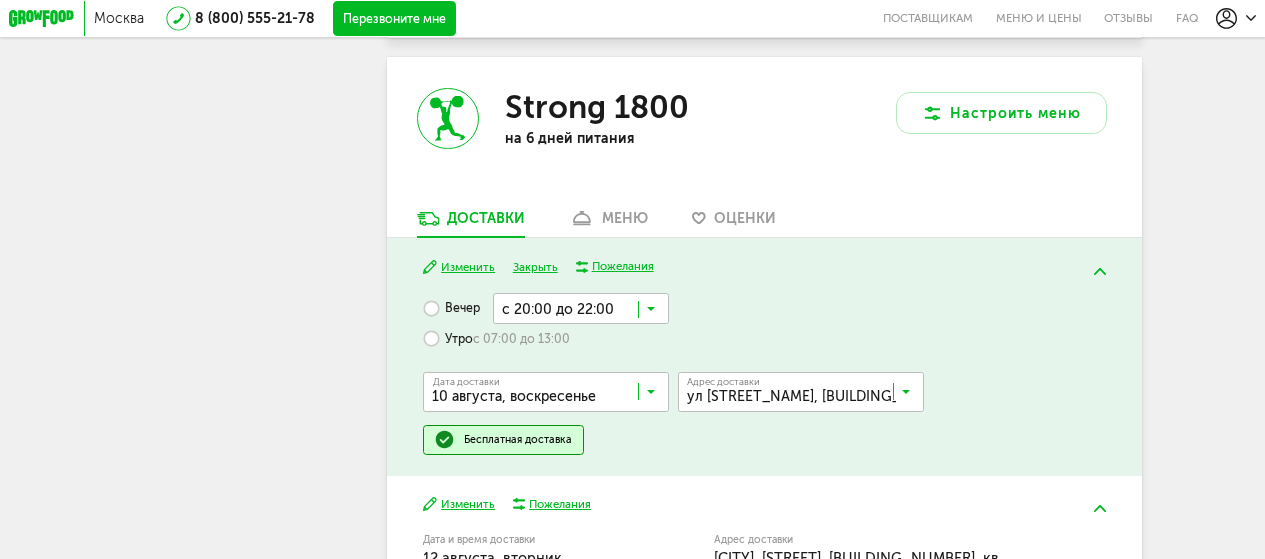 scroll, scrollTop: 600, scrollLeft: 0, axis: vertical 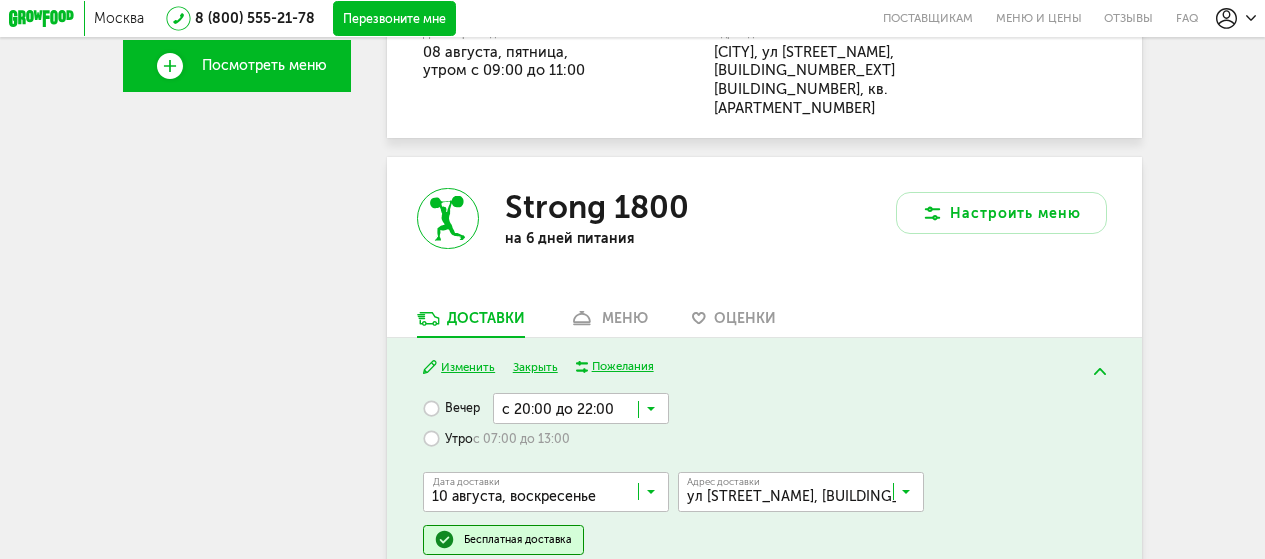 click on "Пожелания" at bounding box center [623, 367] 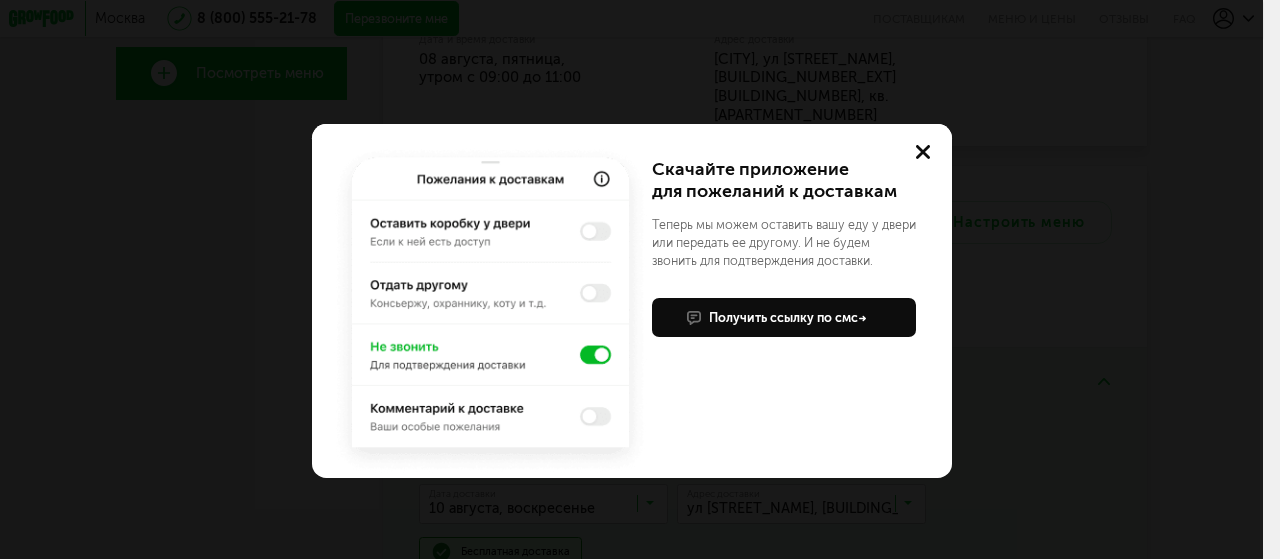 click at bounding box center [490, 310] 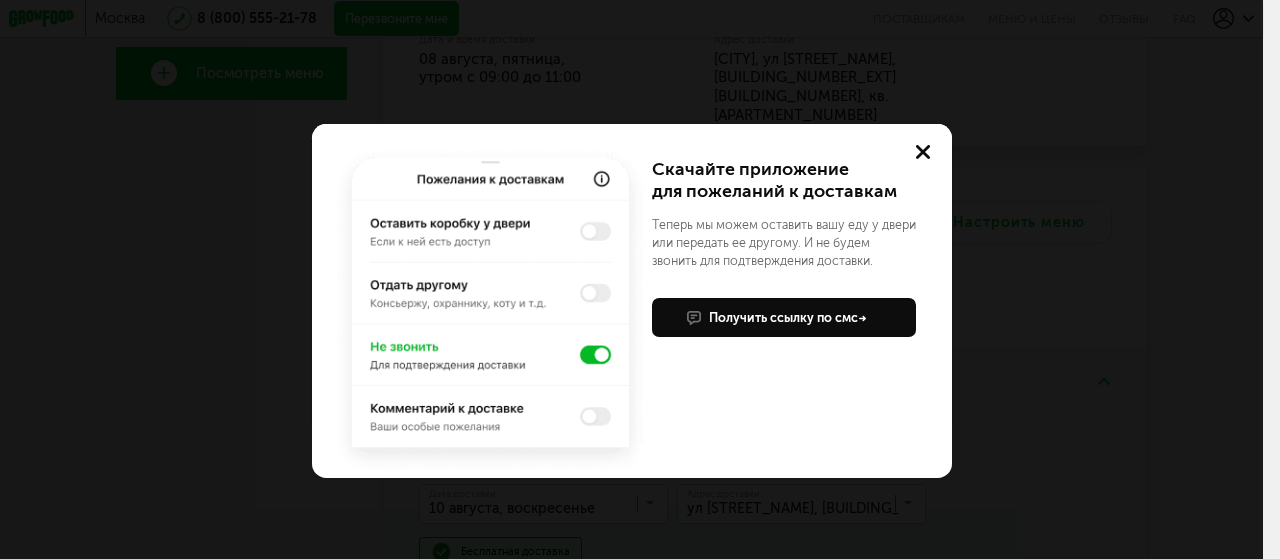 click at bounding box center [923, 152] 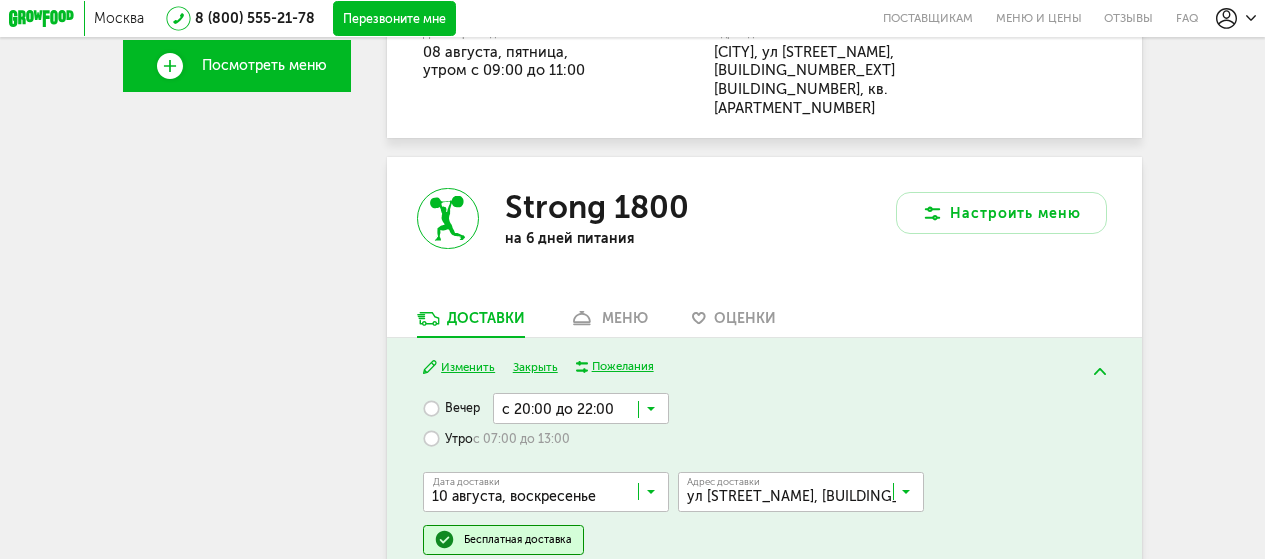 click on "Пожелания" at bounding box center (623, 367) 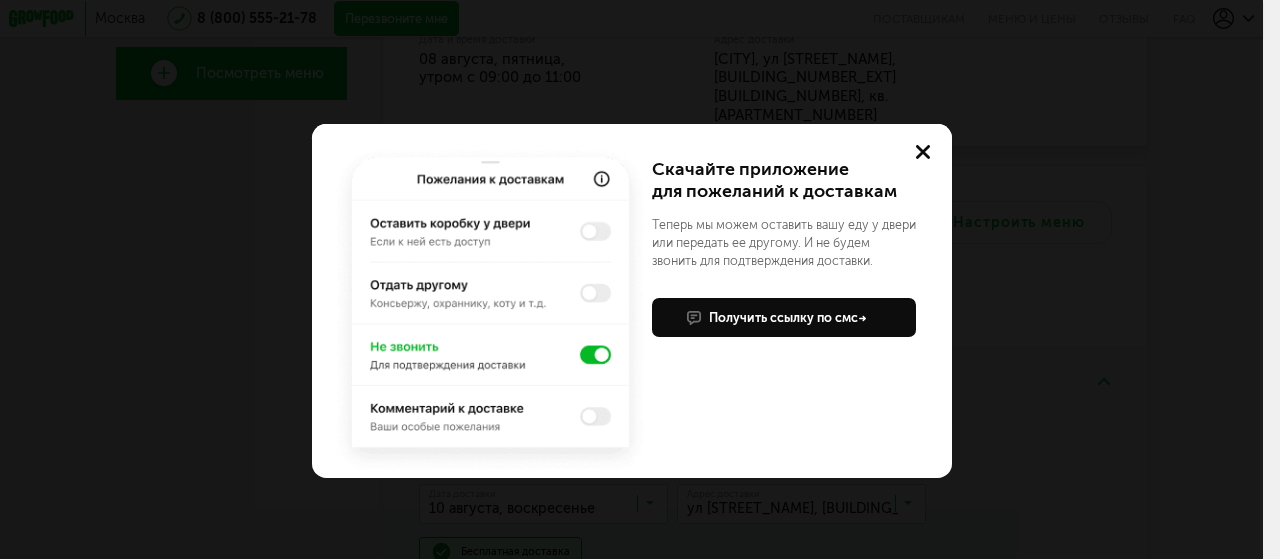 click at bounding box center (490, 310) 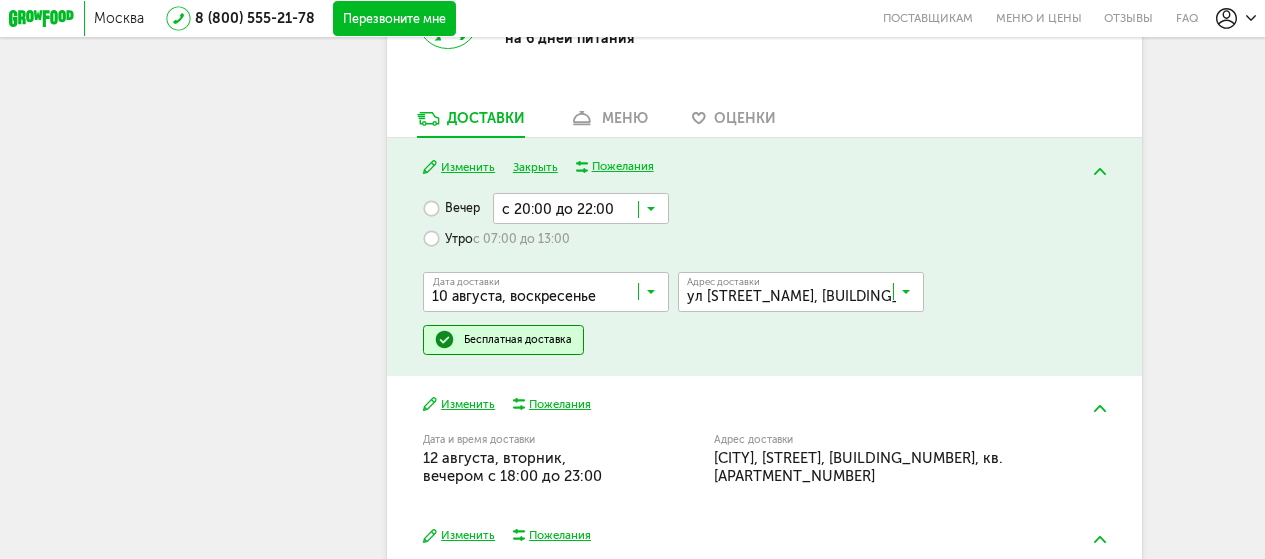 scroll, scrollTop: 900, scrollLeft: 0, axis: vertical 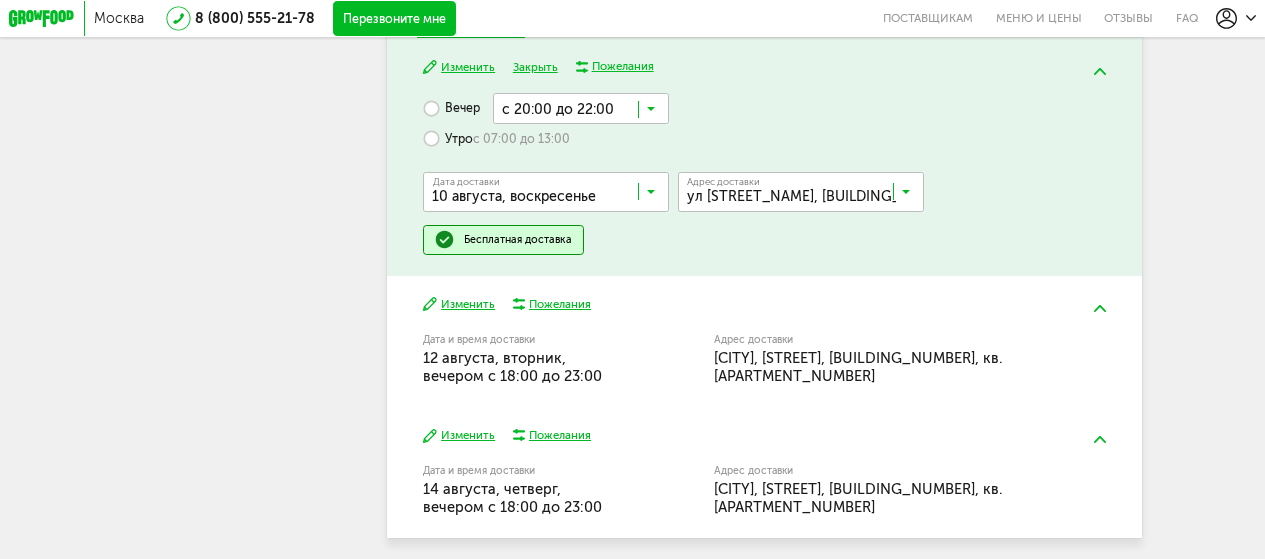 click on "Изменить" at bounding box center [459, 304] 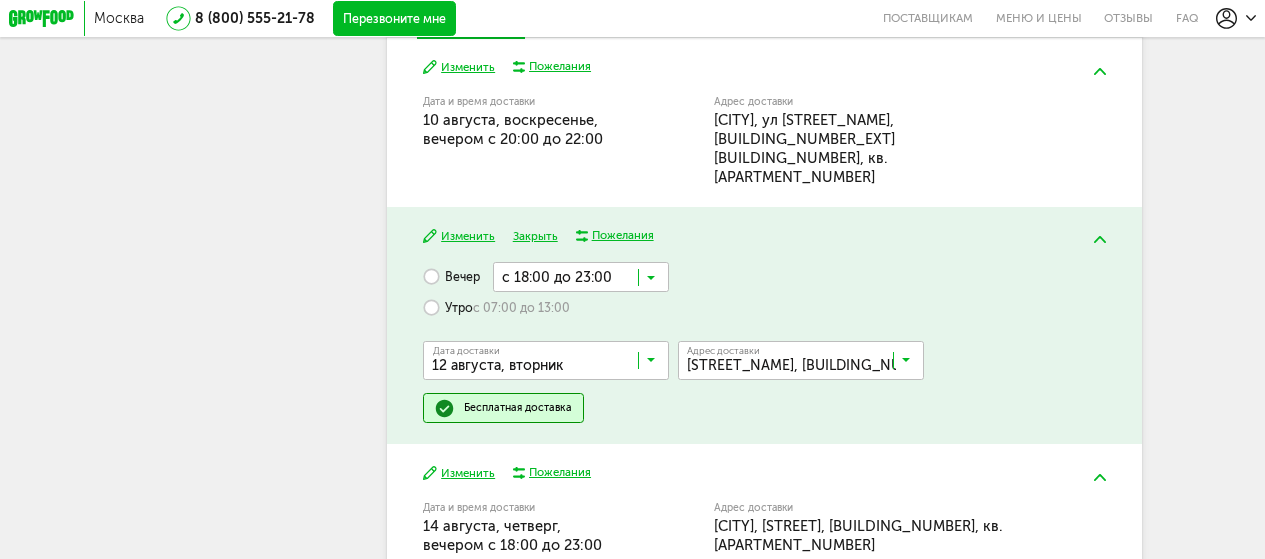 click at bounding box center (805, 364) 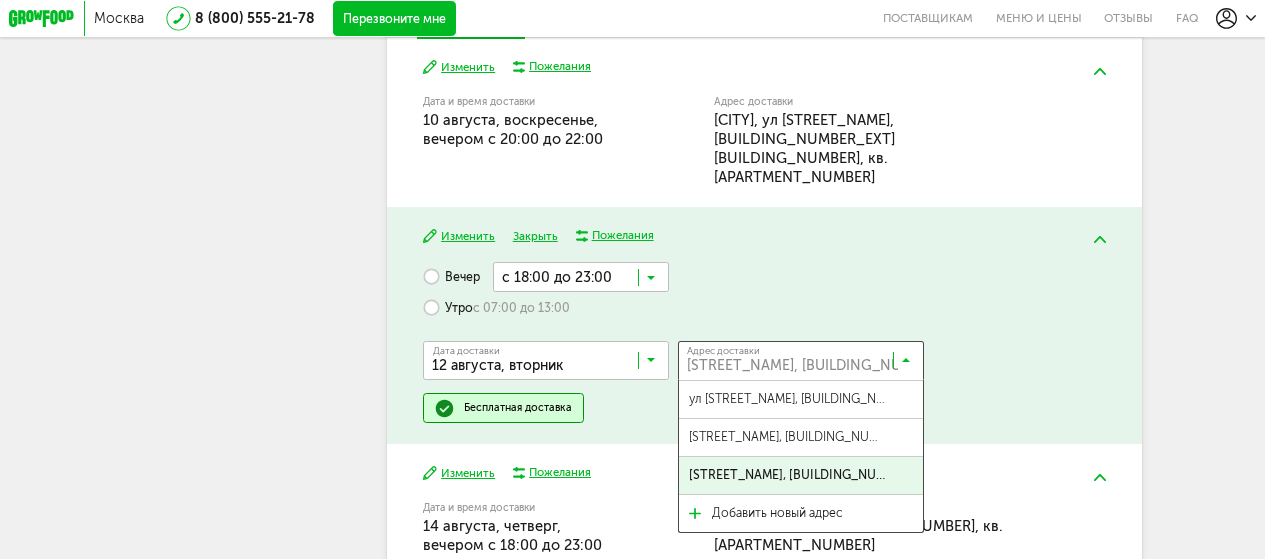 scroll, scrollTop: 800, scrollLeft: 0, axis: vertical 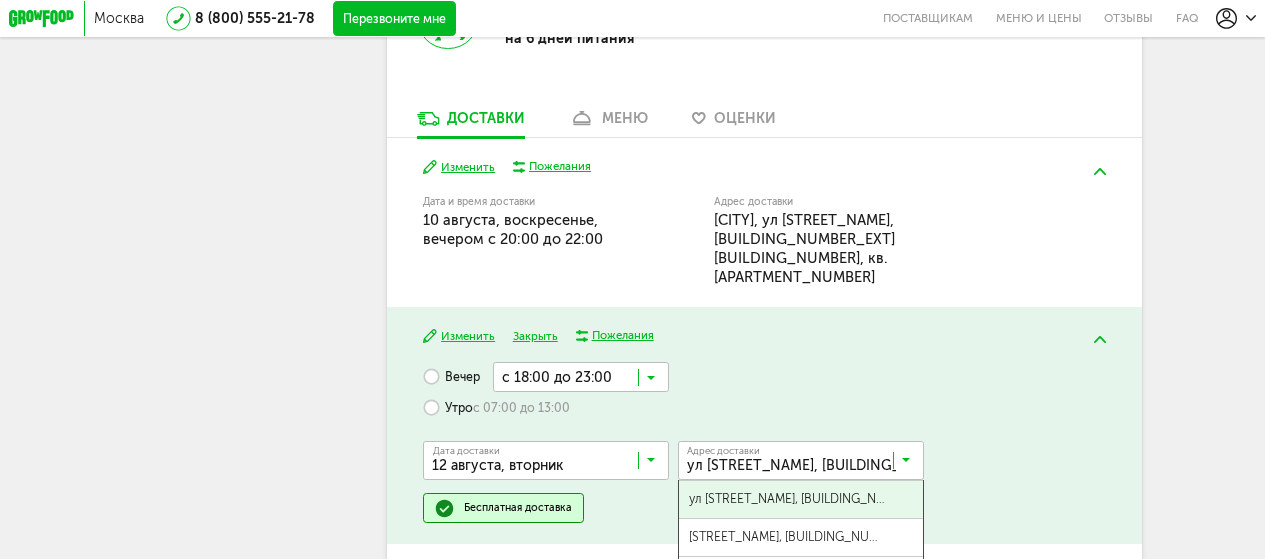 click on "ул [STREET_NAME], [BUILDING_NUMBER_EXT][BUILDING_NUMBER], кв. [APARTMENT_NUMBER]" at bounding box center [788, 499] 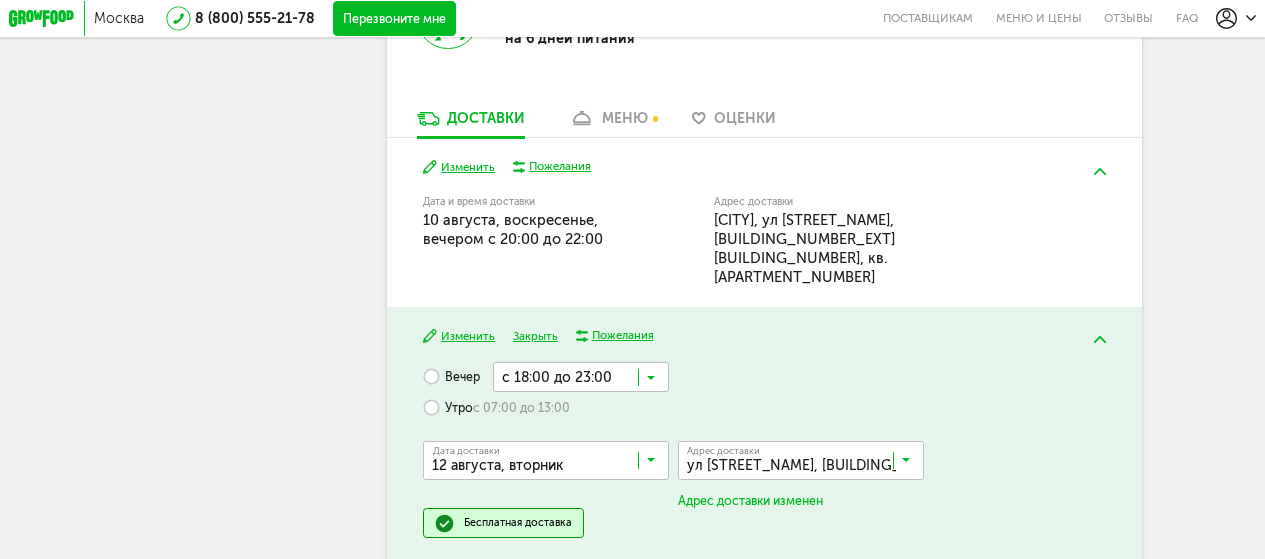 click at bounding box center (651, 382) 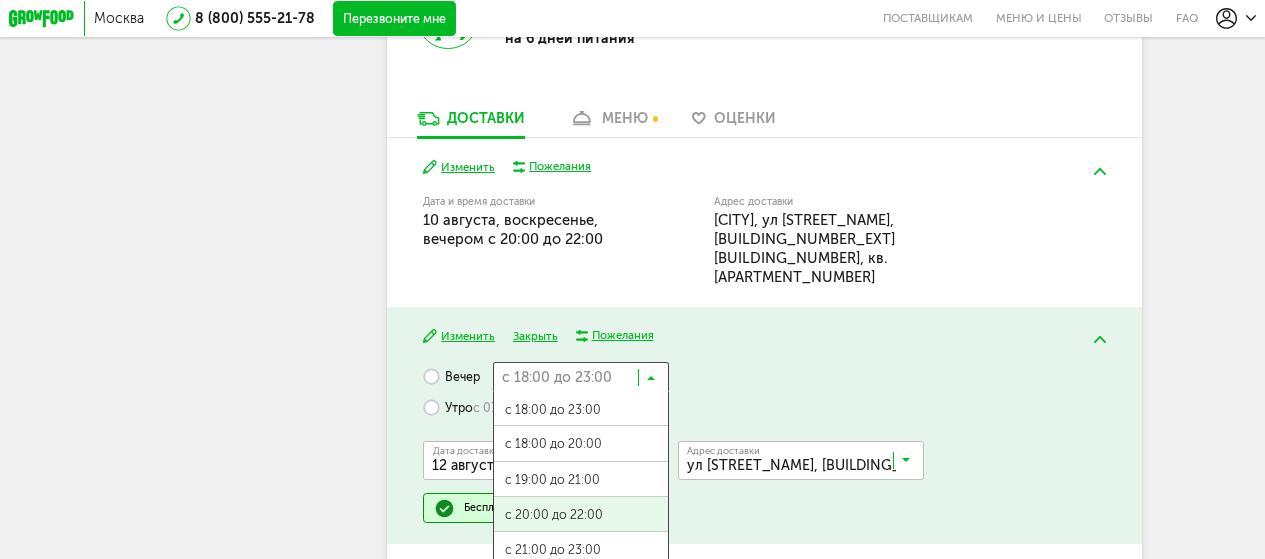scroll, scrollTop: 0, scrollLeft: 0, axis: both 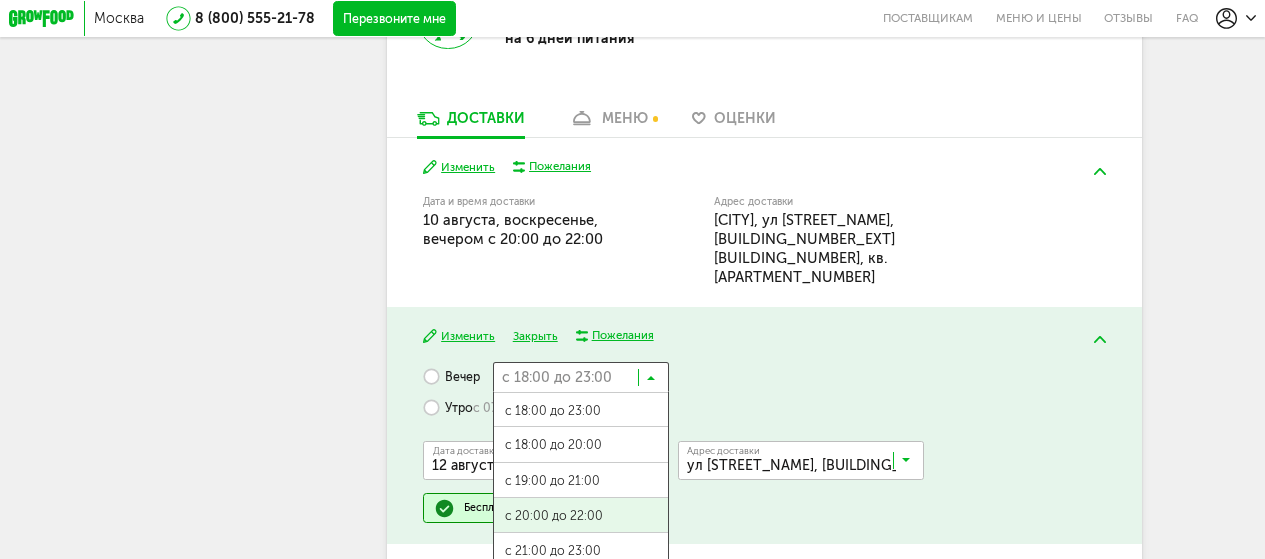 click on "с 20:00 до 22:00" at bounding box center (581, 516) 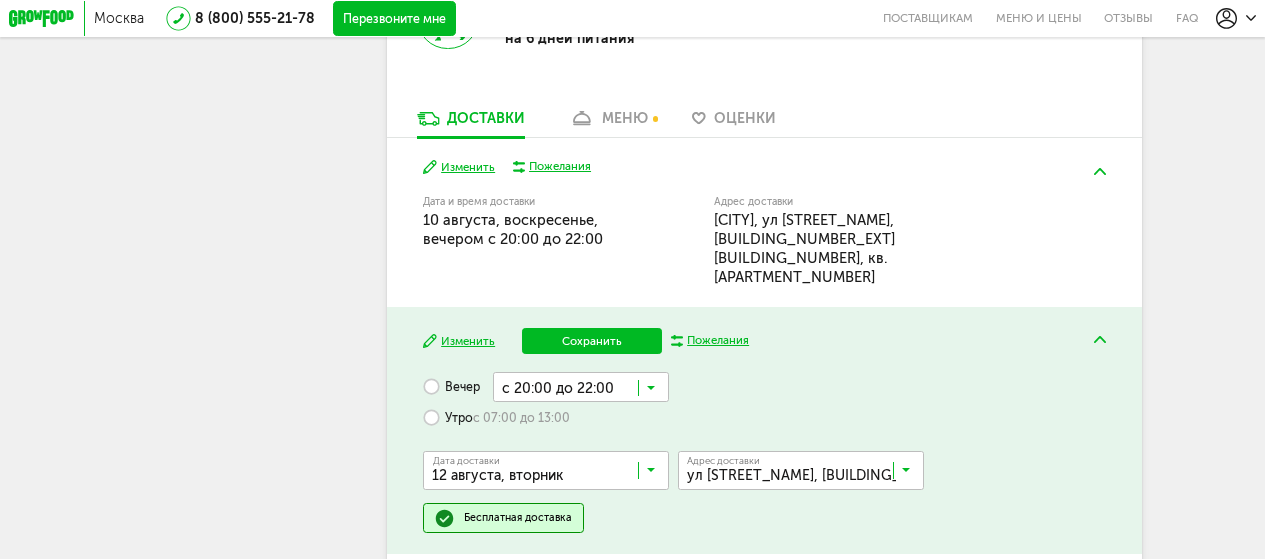 click on "Сохранить" at bounding box center [592, 341] 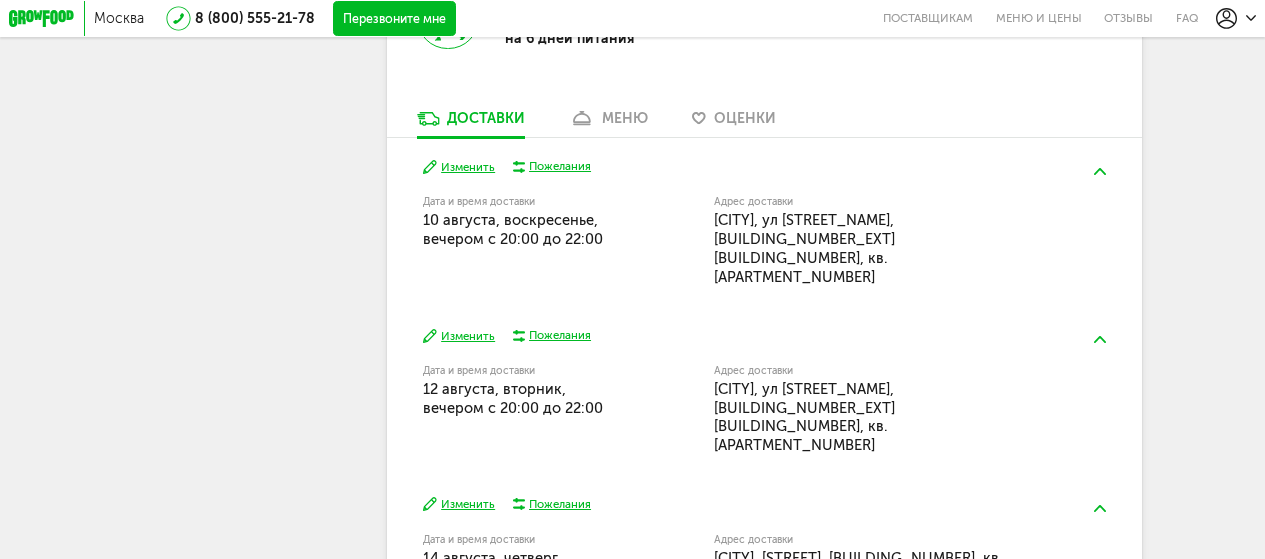 scroll, scrollTop: 841, scrollLeft: 0, axis: vertical 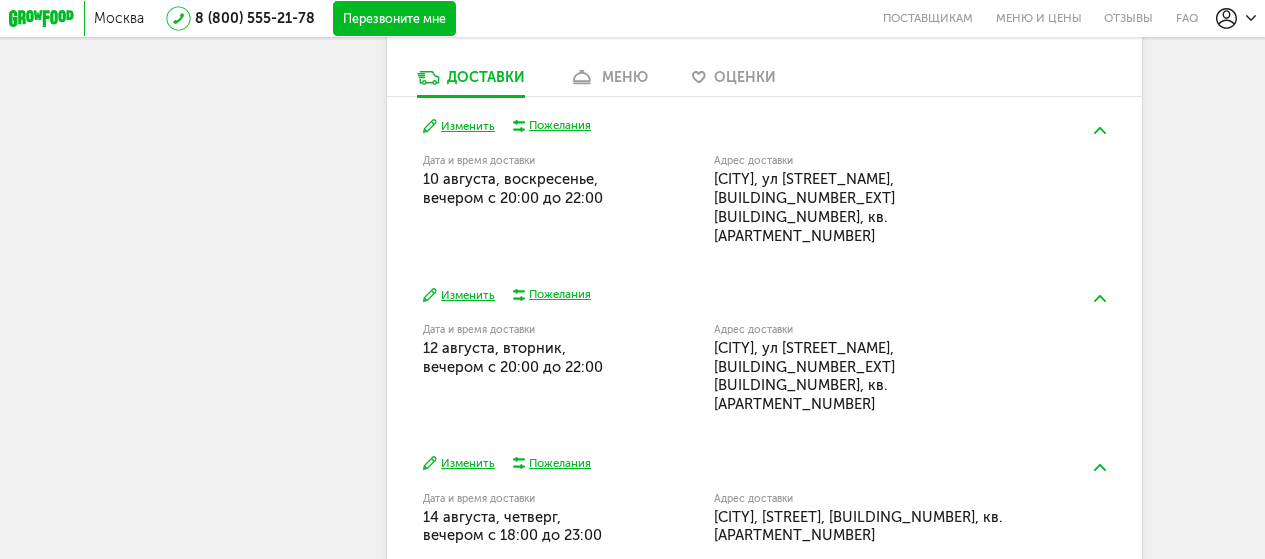 click on "Изменить" at bounding box center (459, 463) 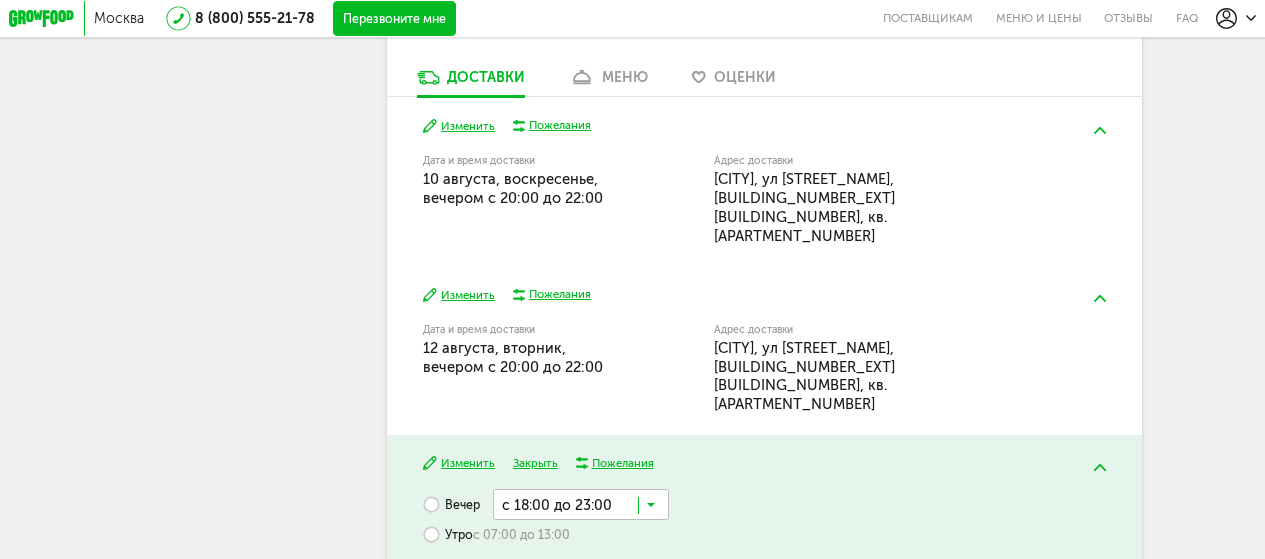 click at bounding box center [805, 592] 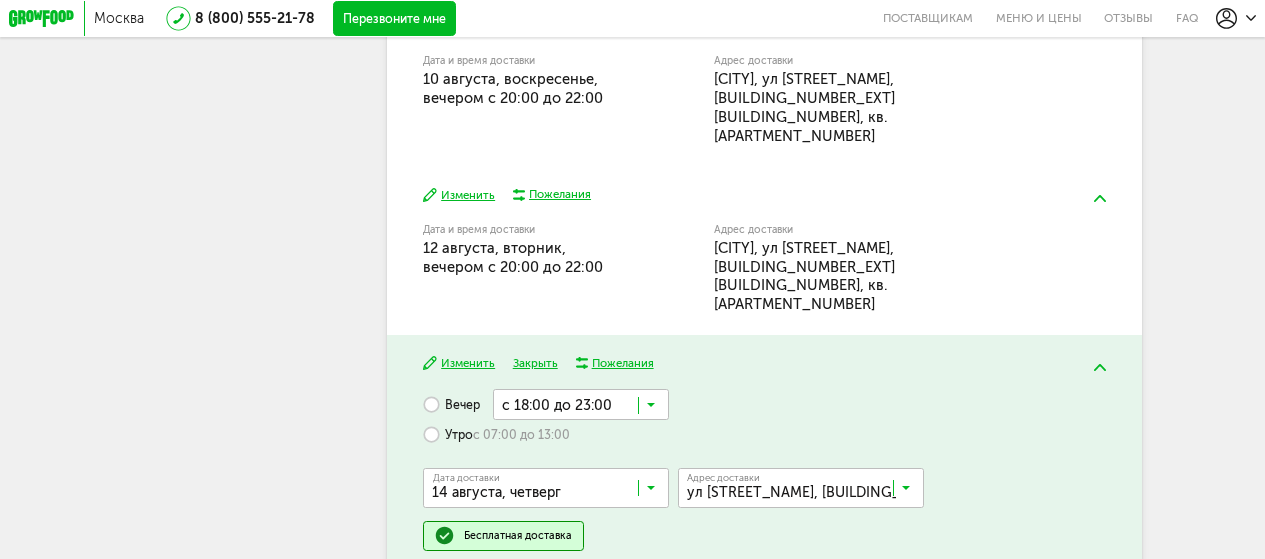 click on "ул [STREET_NAME], [BUILDING_NUMBER_EXT][BUILDING_NUMBER], кв. [APARTMENT_NUMBER]" at bounding box center (788, 527) 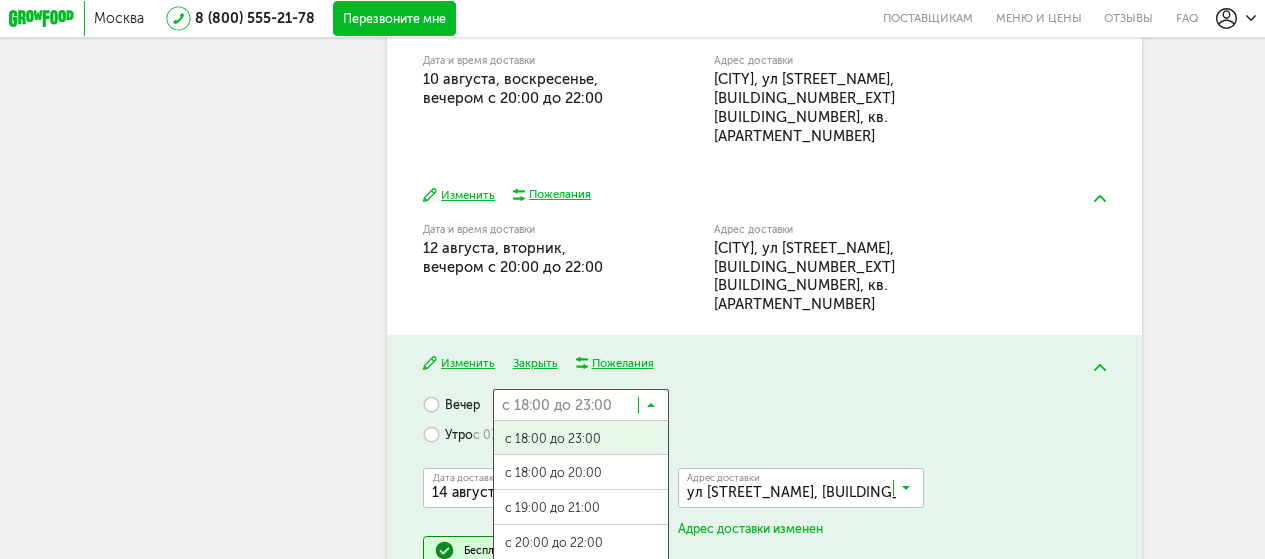 click at bounding box center (581, 404) 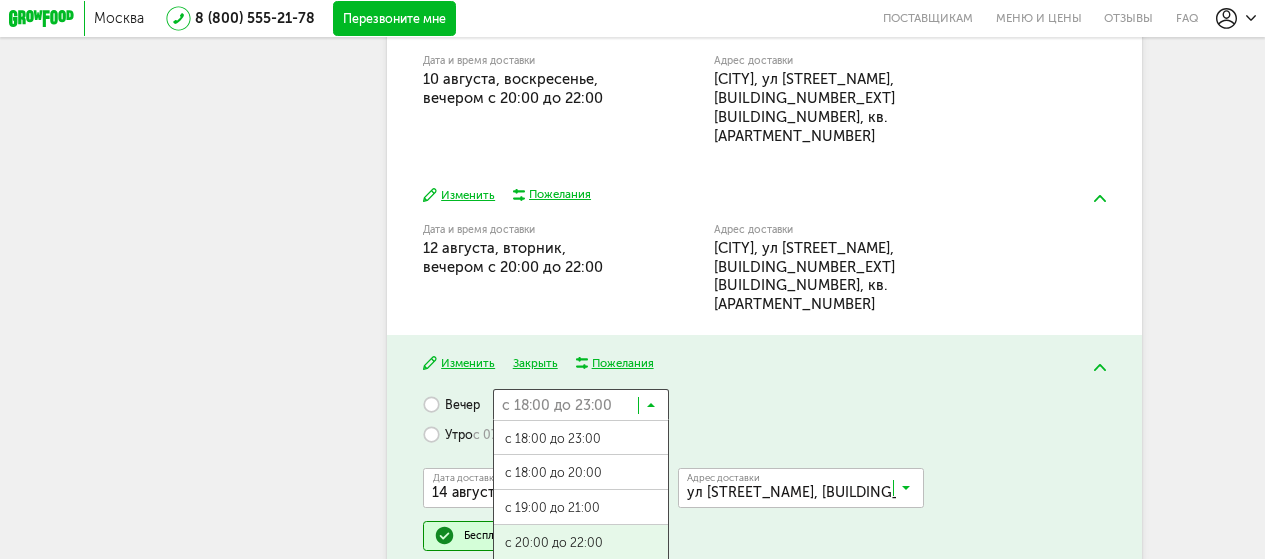 click on "с 20:00 до 22:00" at bounding box center [581, 543] 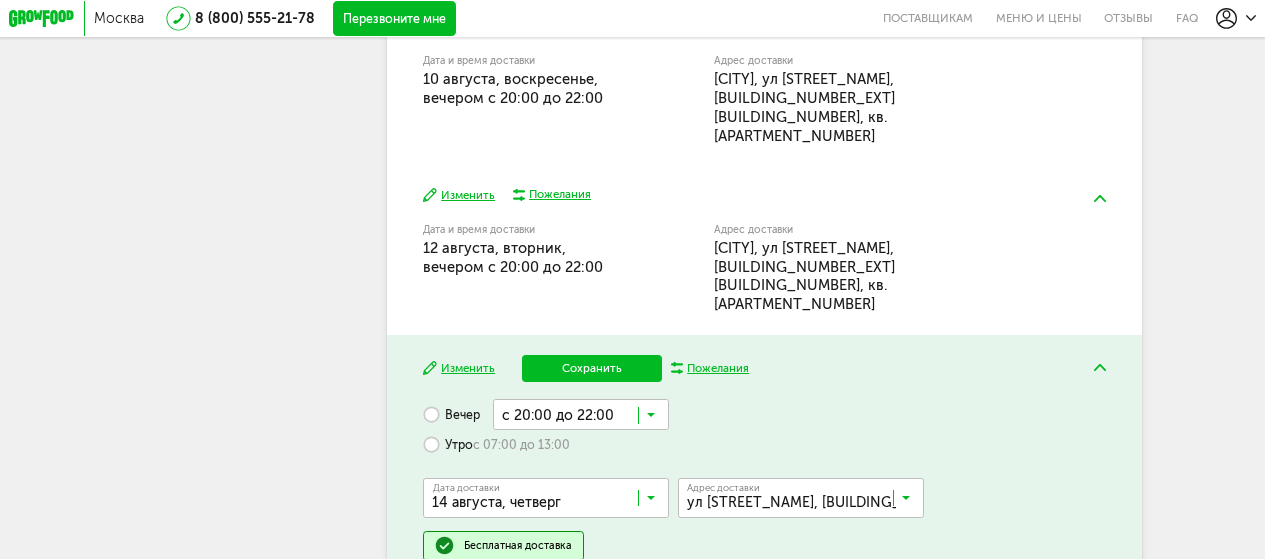 click on "Сохранить" at bounding box center [592, 368] 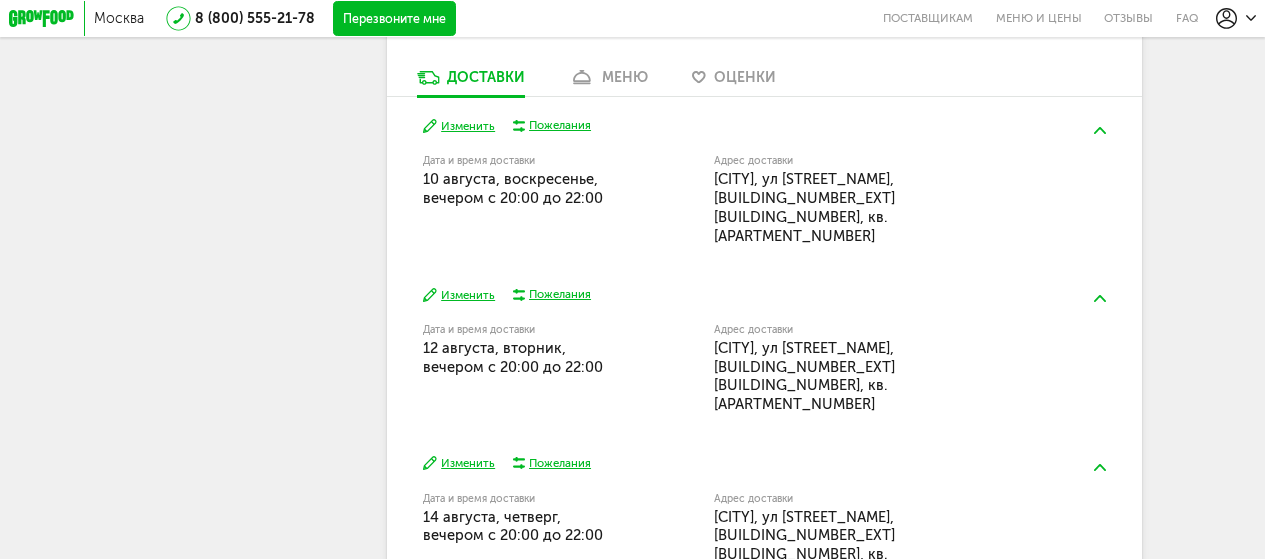 scroll, scrollTop: 741, scrollLeft: 0, axis: vertical 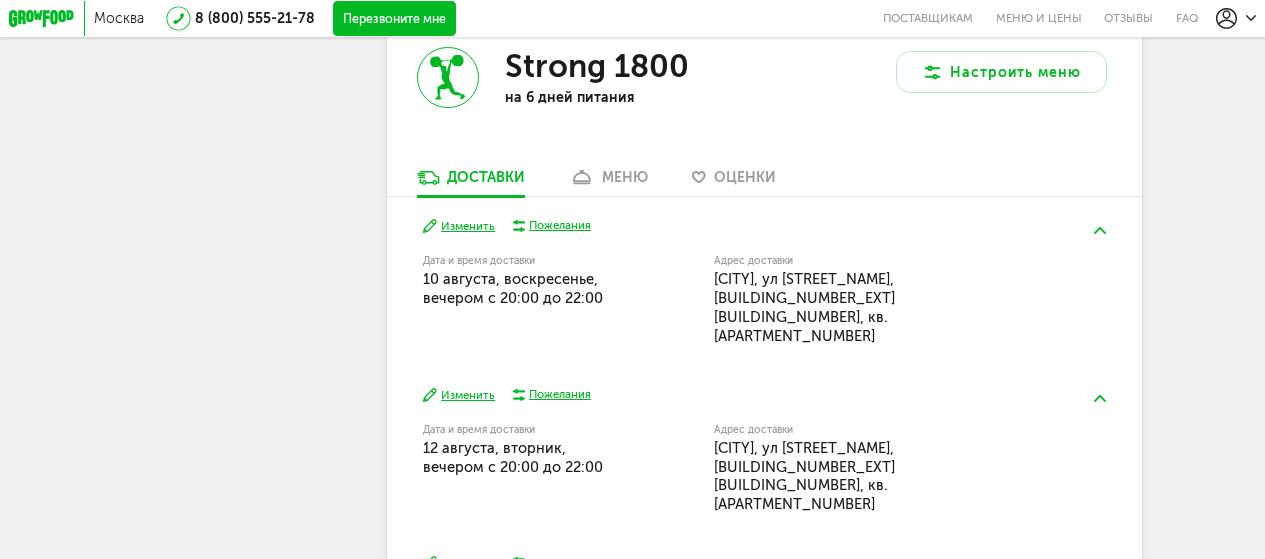 click on "Изменить" at bounding box center [459, 395] 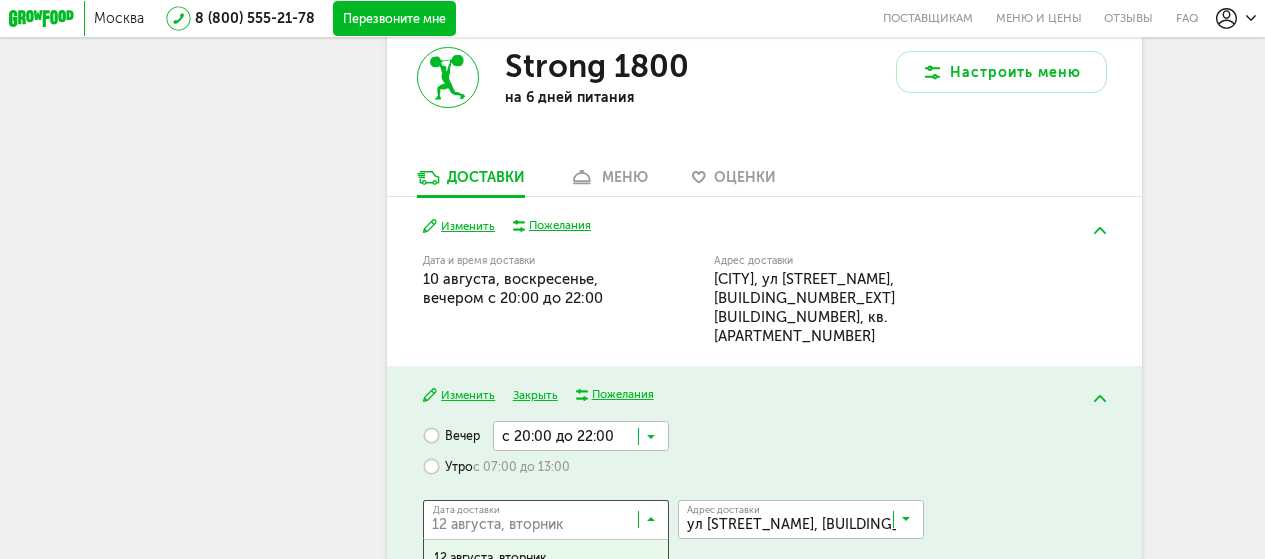 click at bounding box center [550, 523] 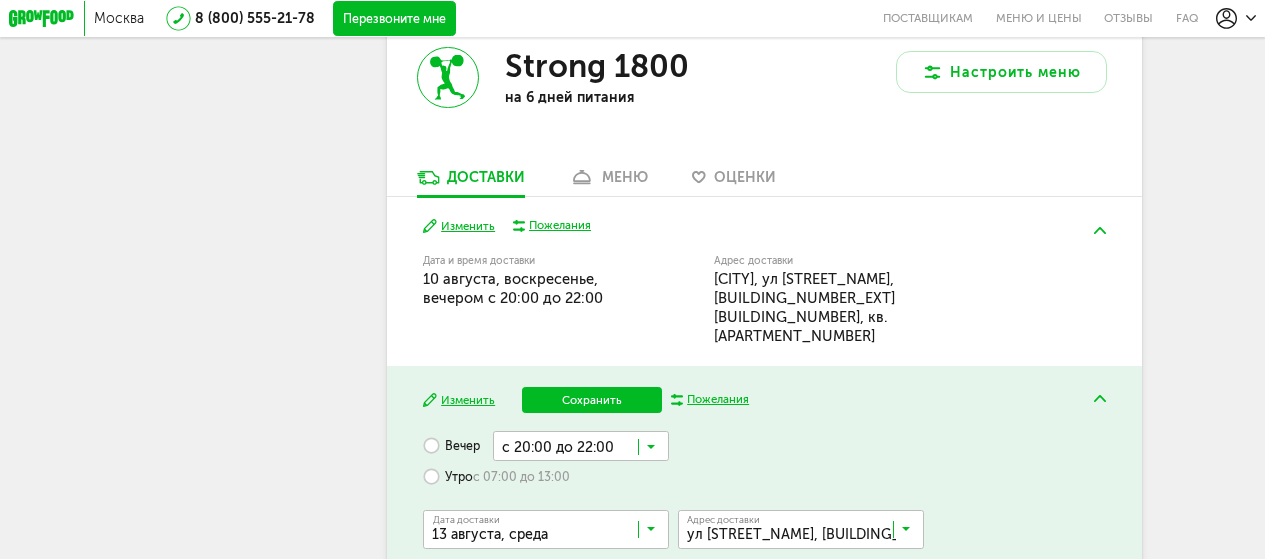 click on "13 августа, среда" at bounding box center (546, 606) 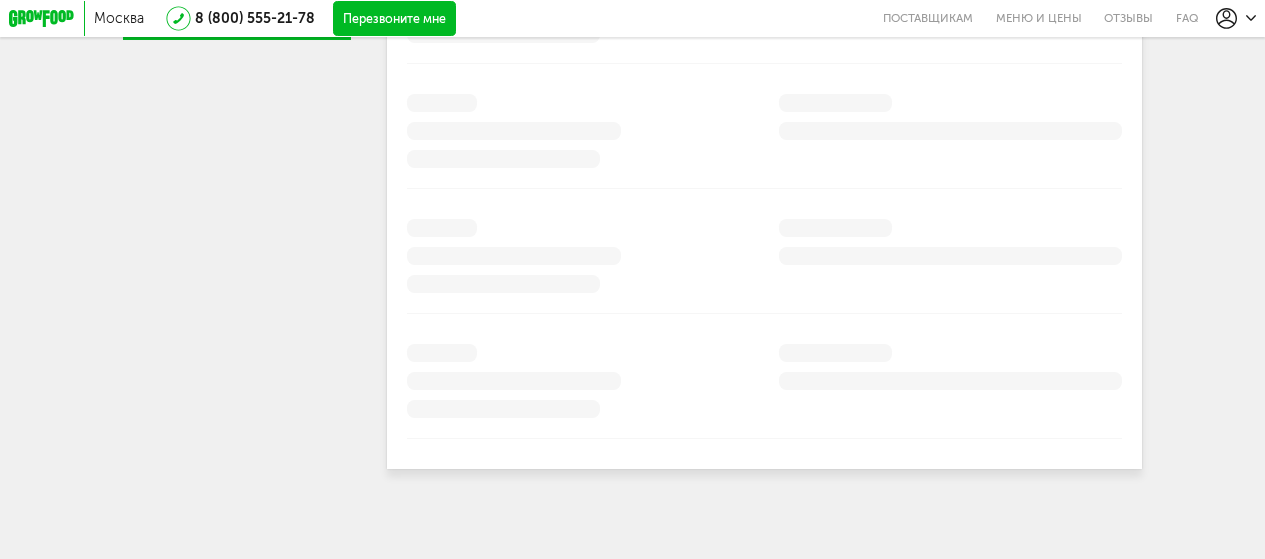 scroll, scrollTop: 741, scrollLeft: 0, axis: vertical 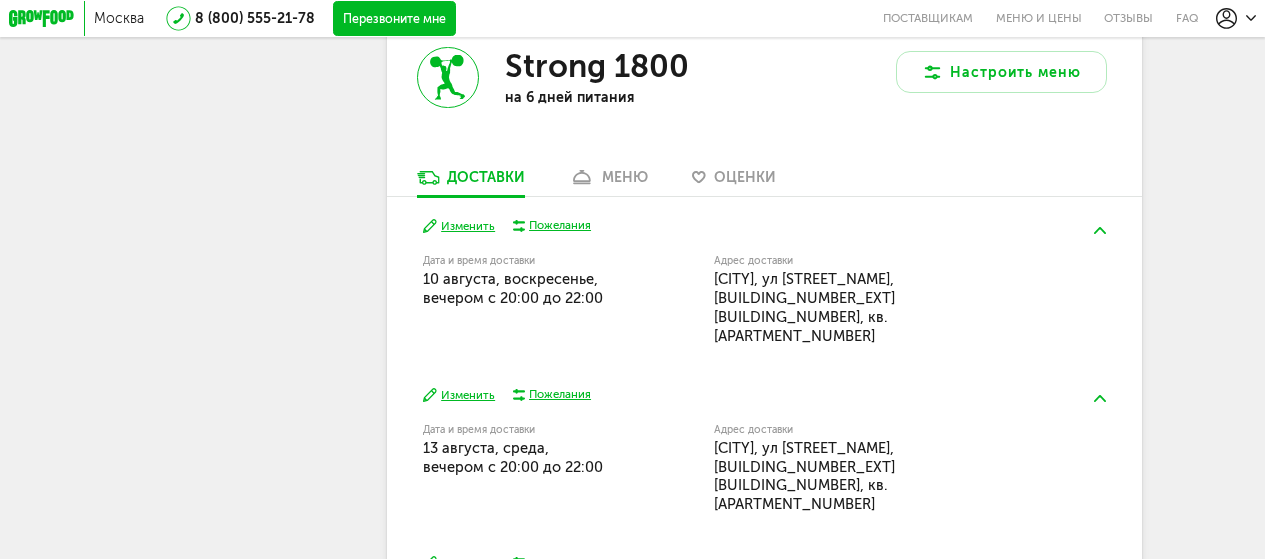click on "Изменить" at bounding box center (459, 395) 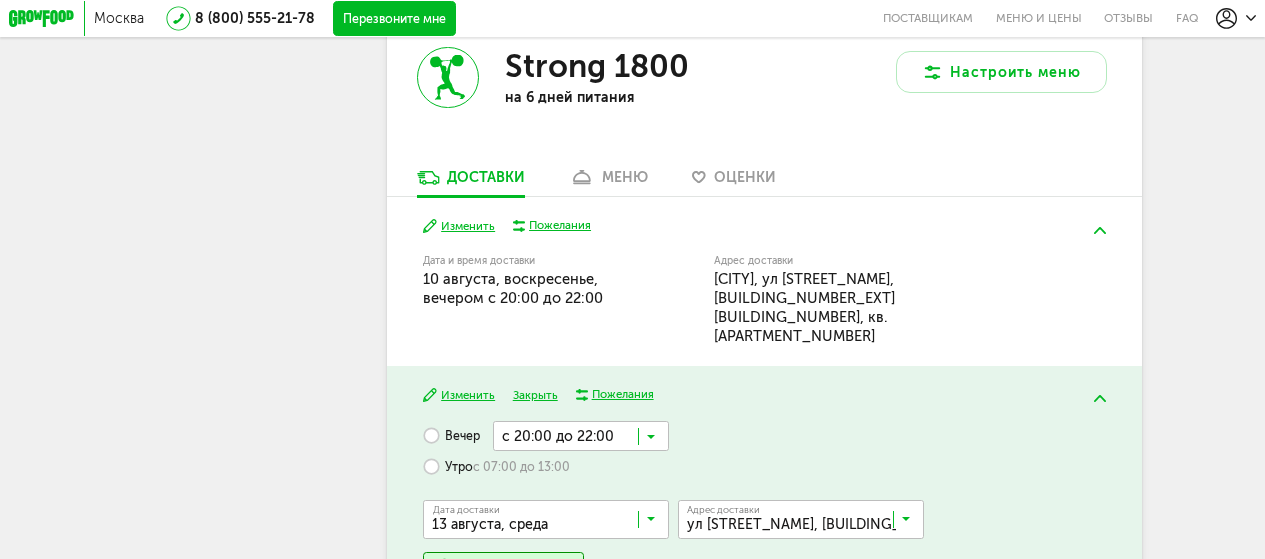 click at bounding box center (550, 523) 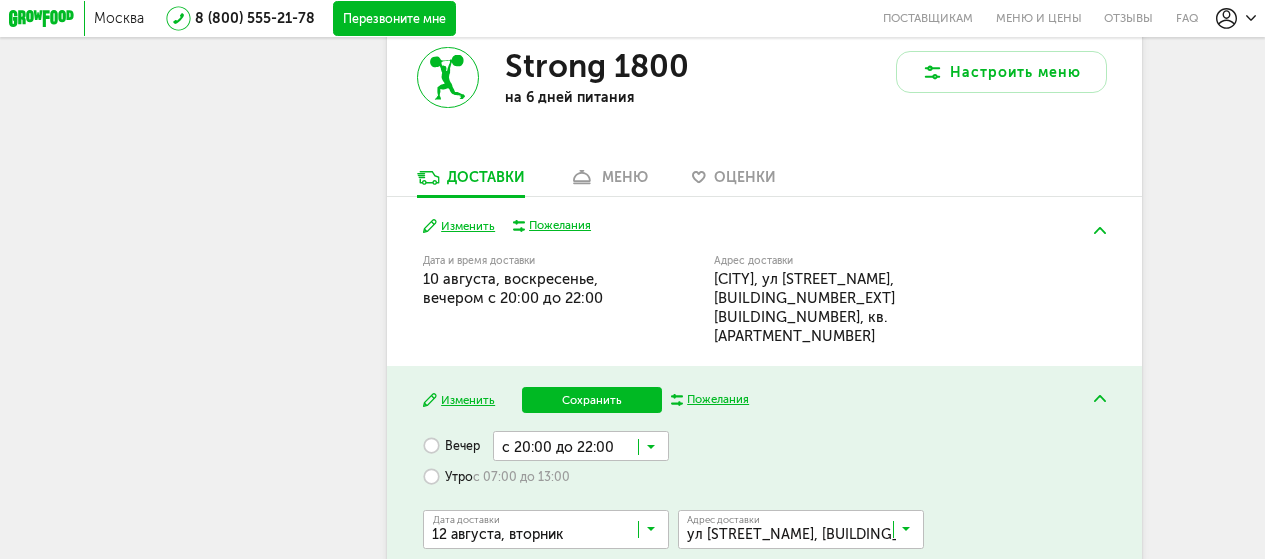 click on "12 августа, вторник" at bounding box center (546, 568) 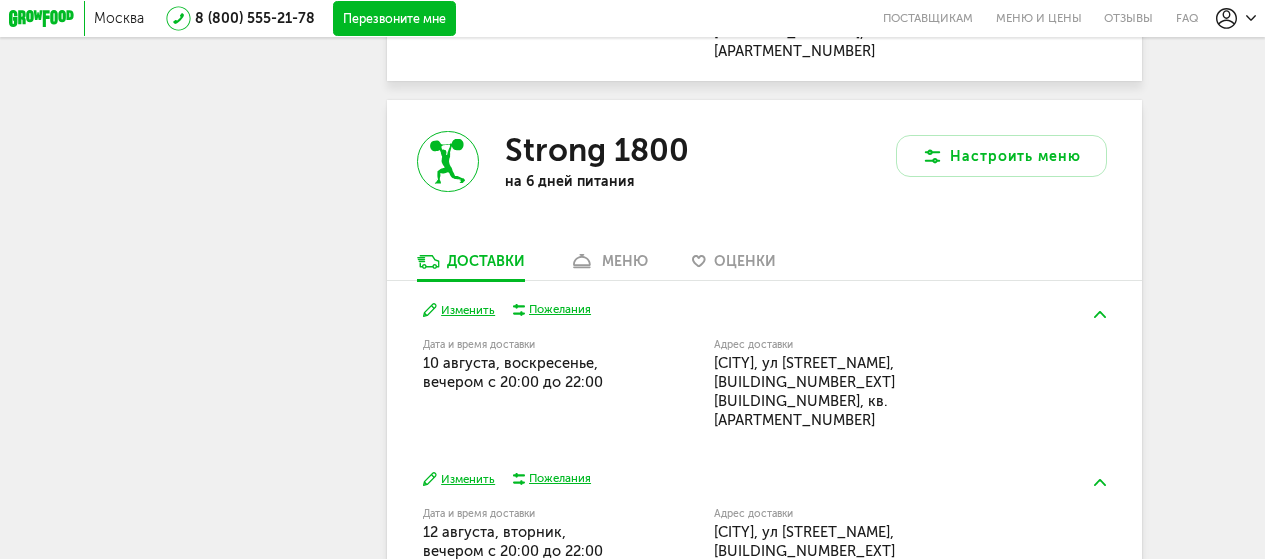 scroll, scrollTop: 741, scrollLeft: 0, axis: vertical 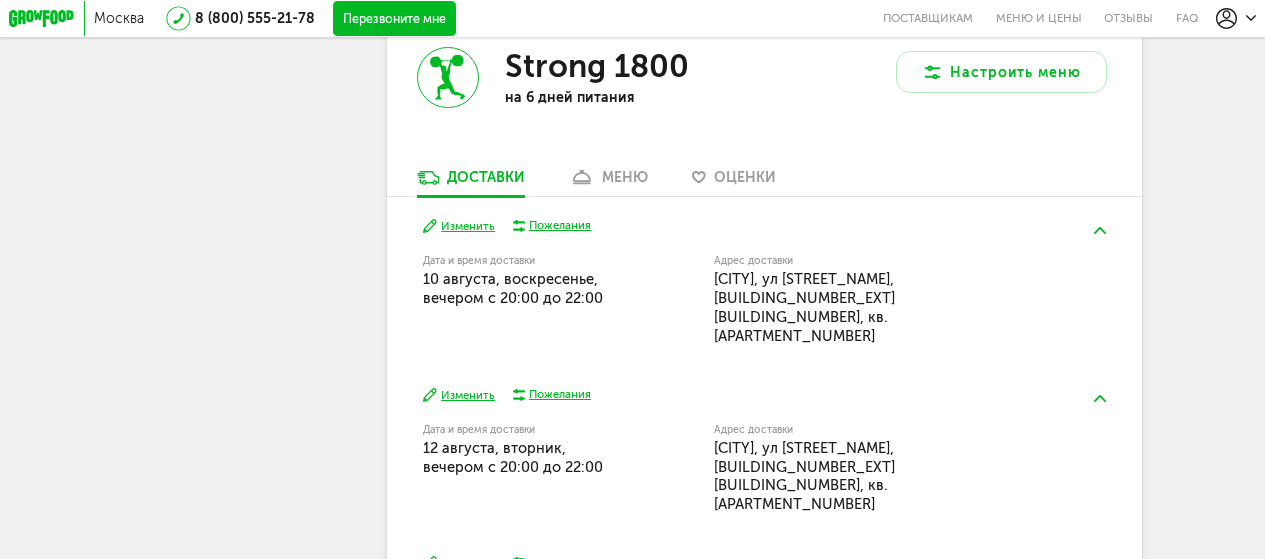click on "Изменить" at bounding box center (459, 563) 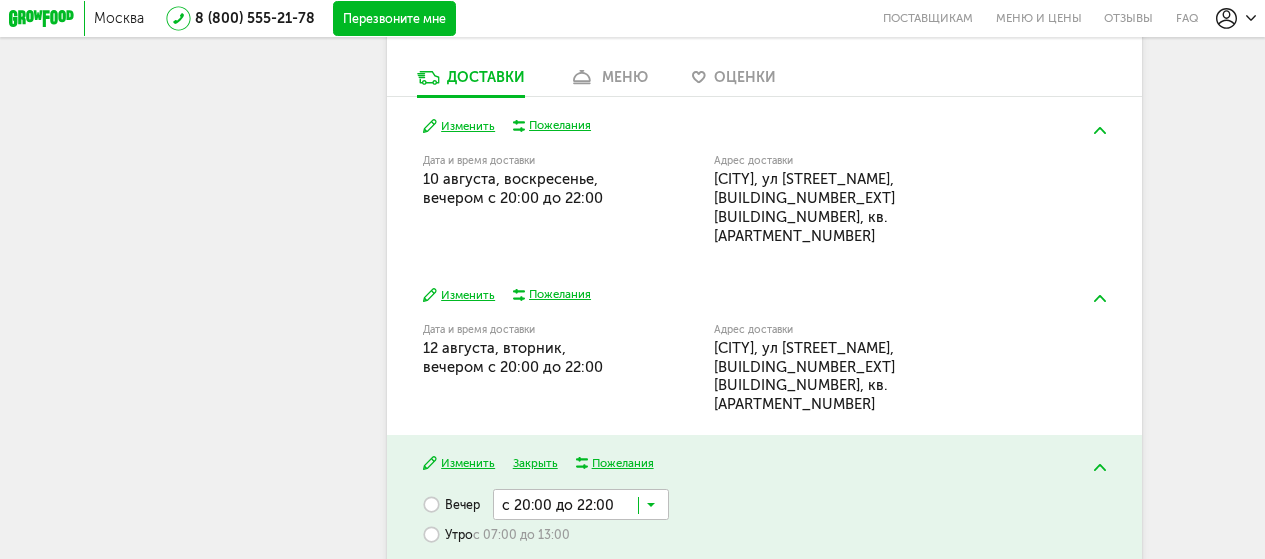 scroll, scrollTop: 941, scrollLeft: 0, axis: vertical 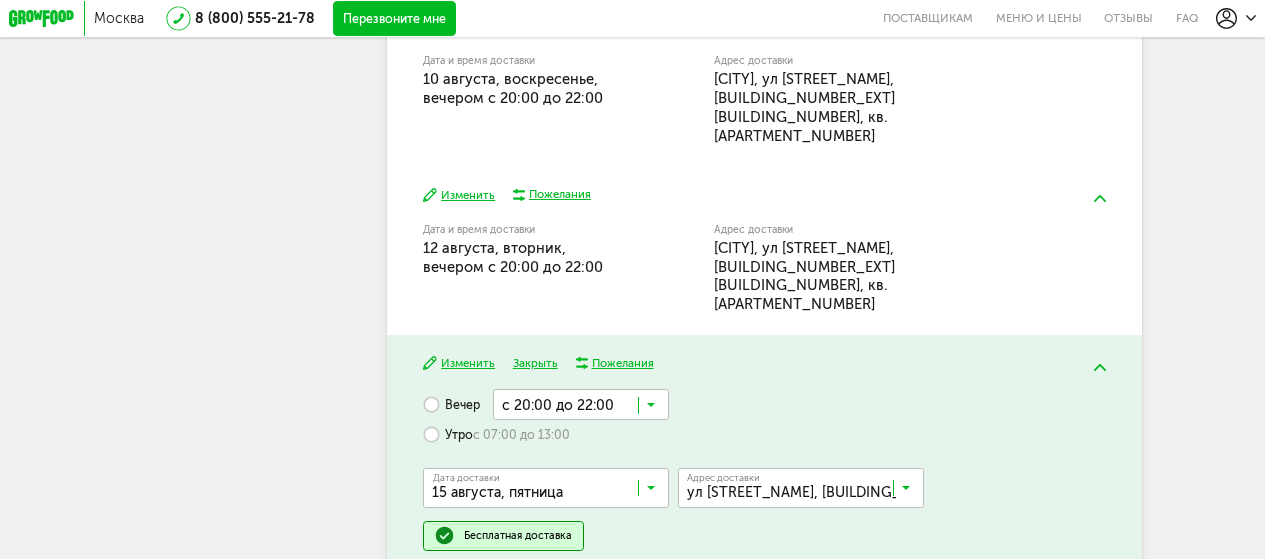 click at bounding box center [581, 404] 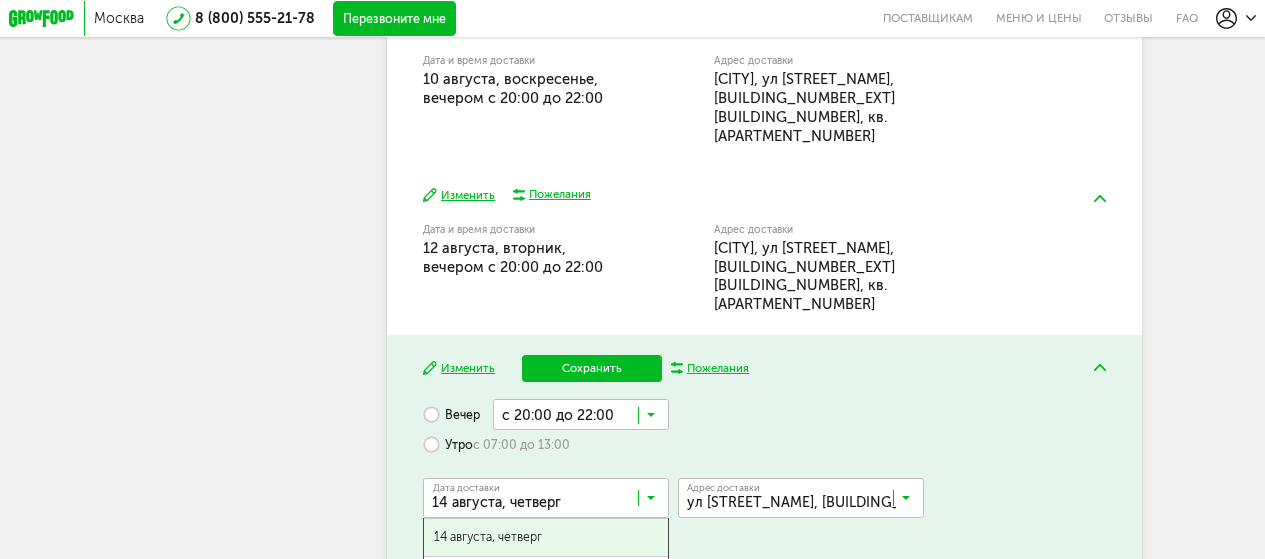 click on "14 августа, четверг" at bounding box center (546, 537) 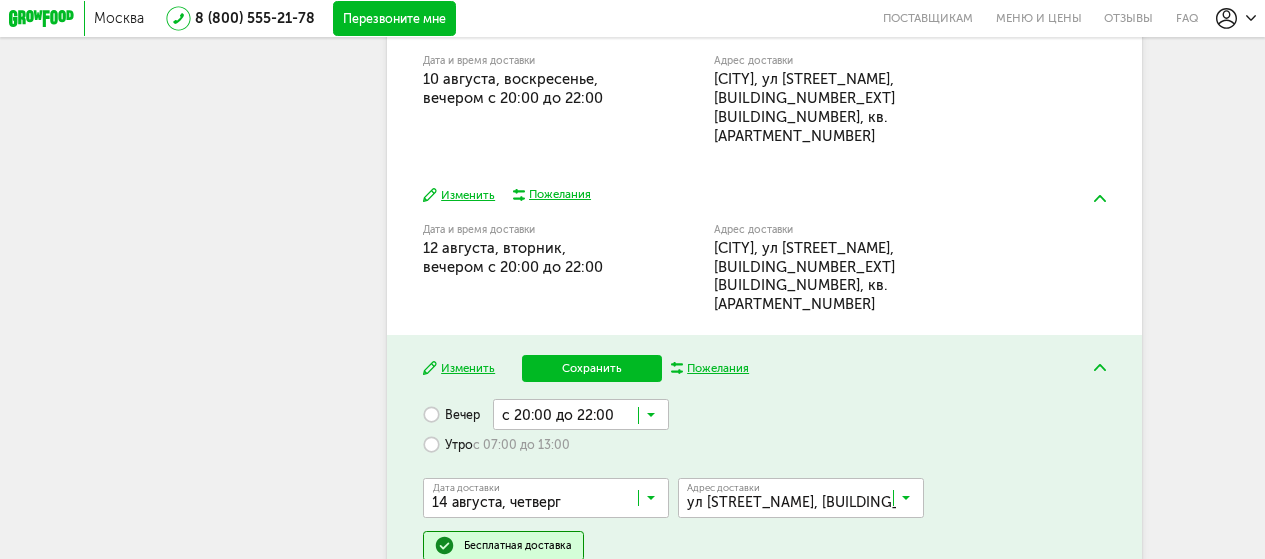 click on "Сохранить" at bounding box center (592, 368) 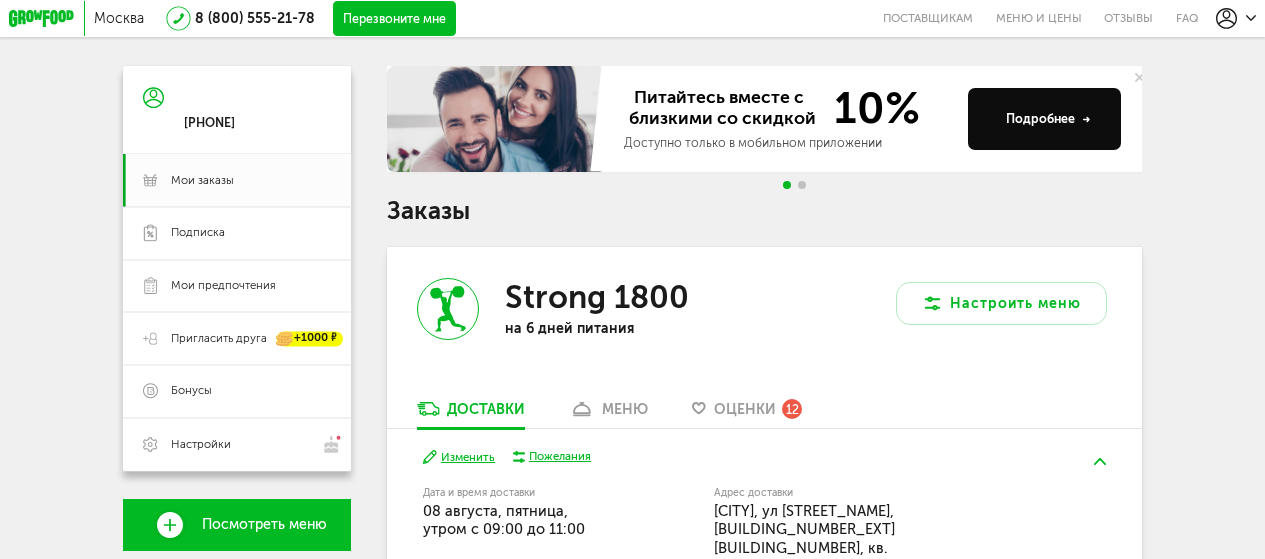 scroll, scrollTop: 241, scrollLeft: 0, axis: vertical 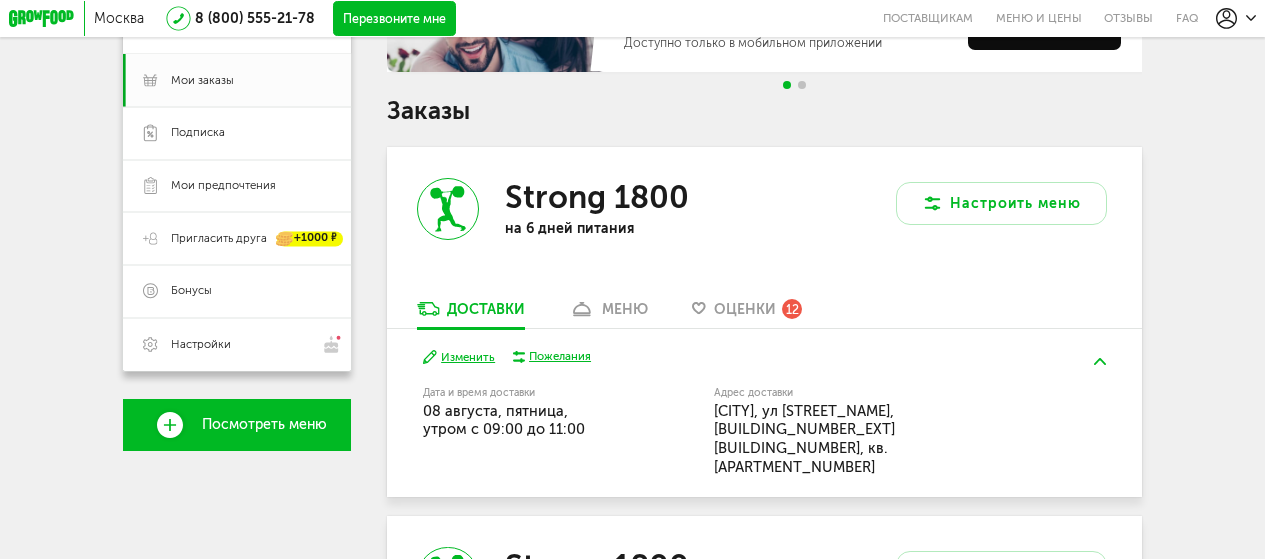 click on "Изменить" at bounding box center (459, 357) 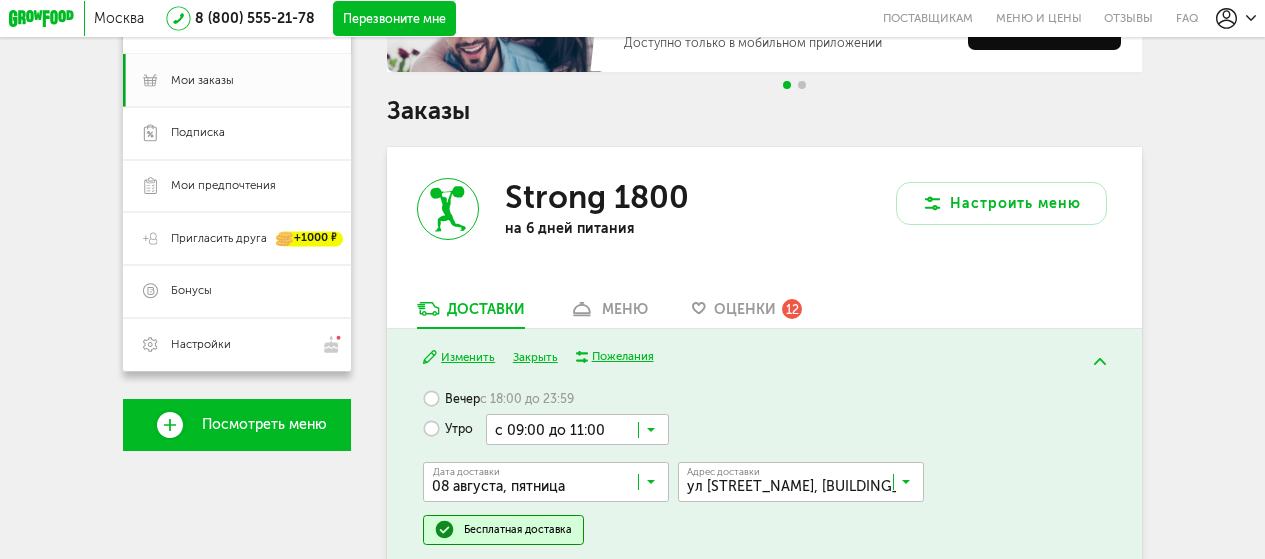 scroll, scrollTop: 341, scrollLeft: 0, axis: vertical 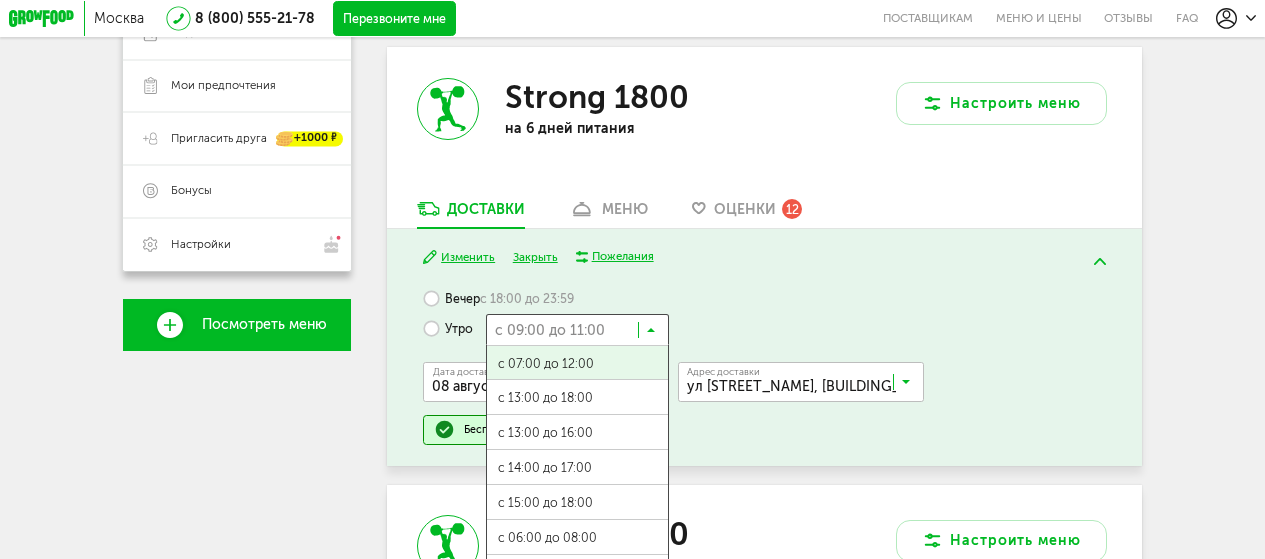 click at bounding box center (577, 329) 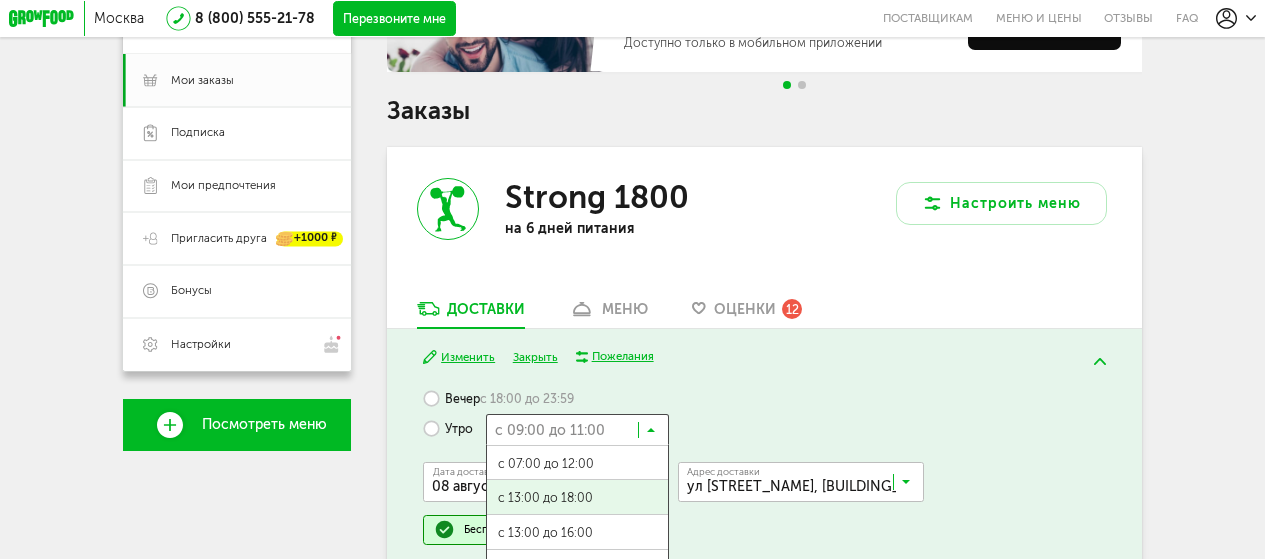 scroll, scrollTop: 341, scrollLeft: 0, axis: vertical 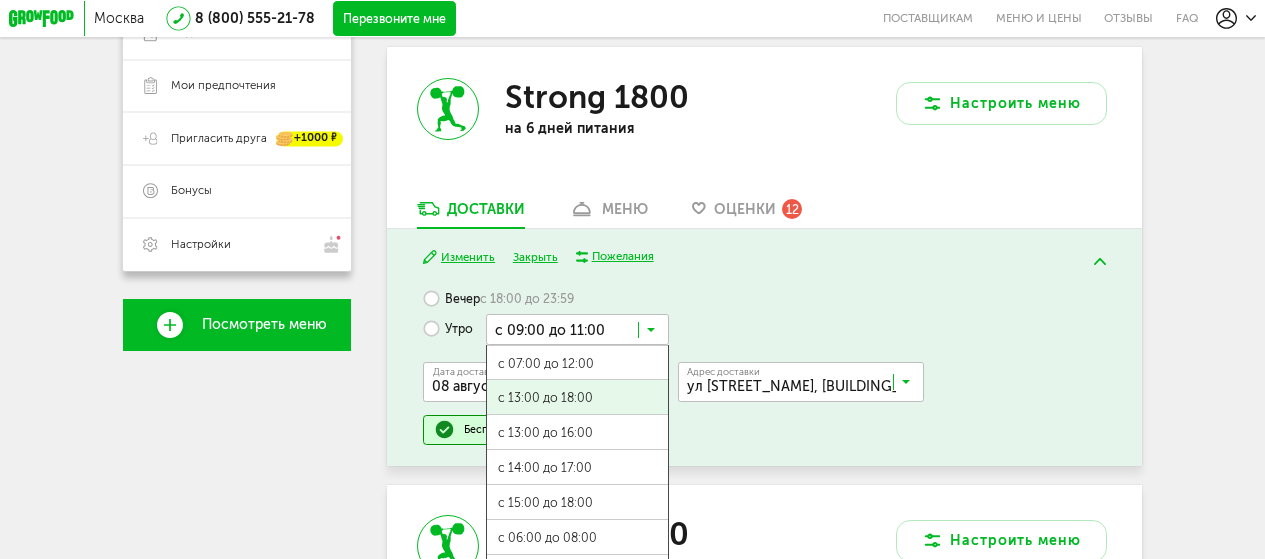 click on "Дата доставки     [DAY_NUMBER] [MONTH], [DAY_OF_WEEK]           Адрес           Квартира     Комментарий для курьера         Адрес доставки     ул [STREET_NAME], [BUILDING_NUMBER_EXT][BUILDING_NUMBER], кв. [APARTMENT_NUMBER]           Бесплатная доставка" at bounding box center [764, 364] 